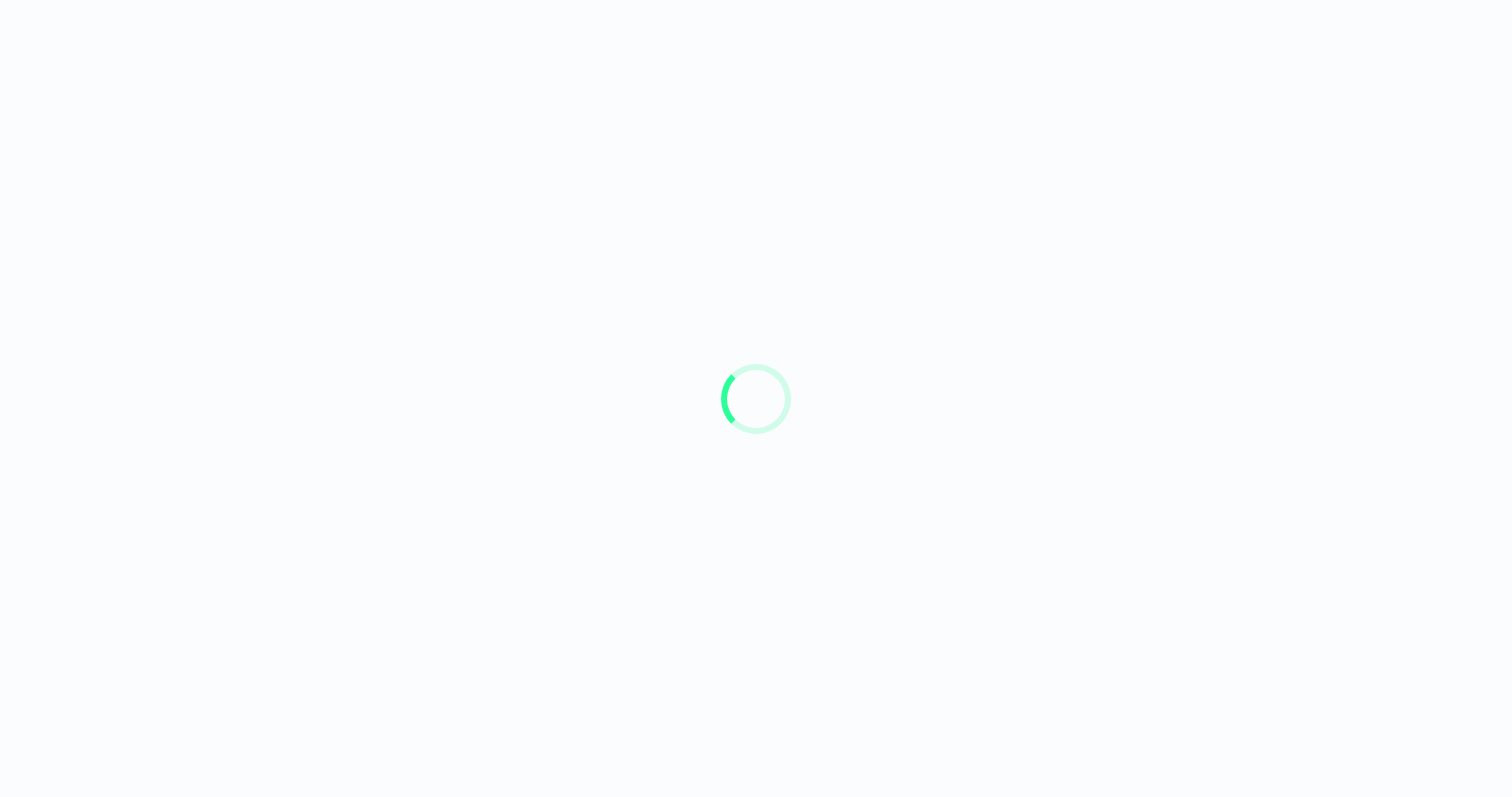 scroll, scrollTop: 0, scrollLeft: 0, axis: both 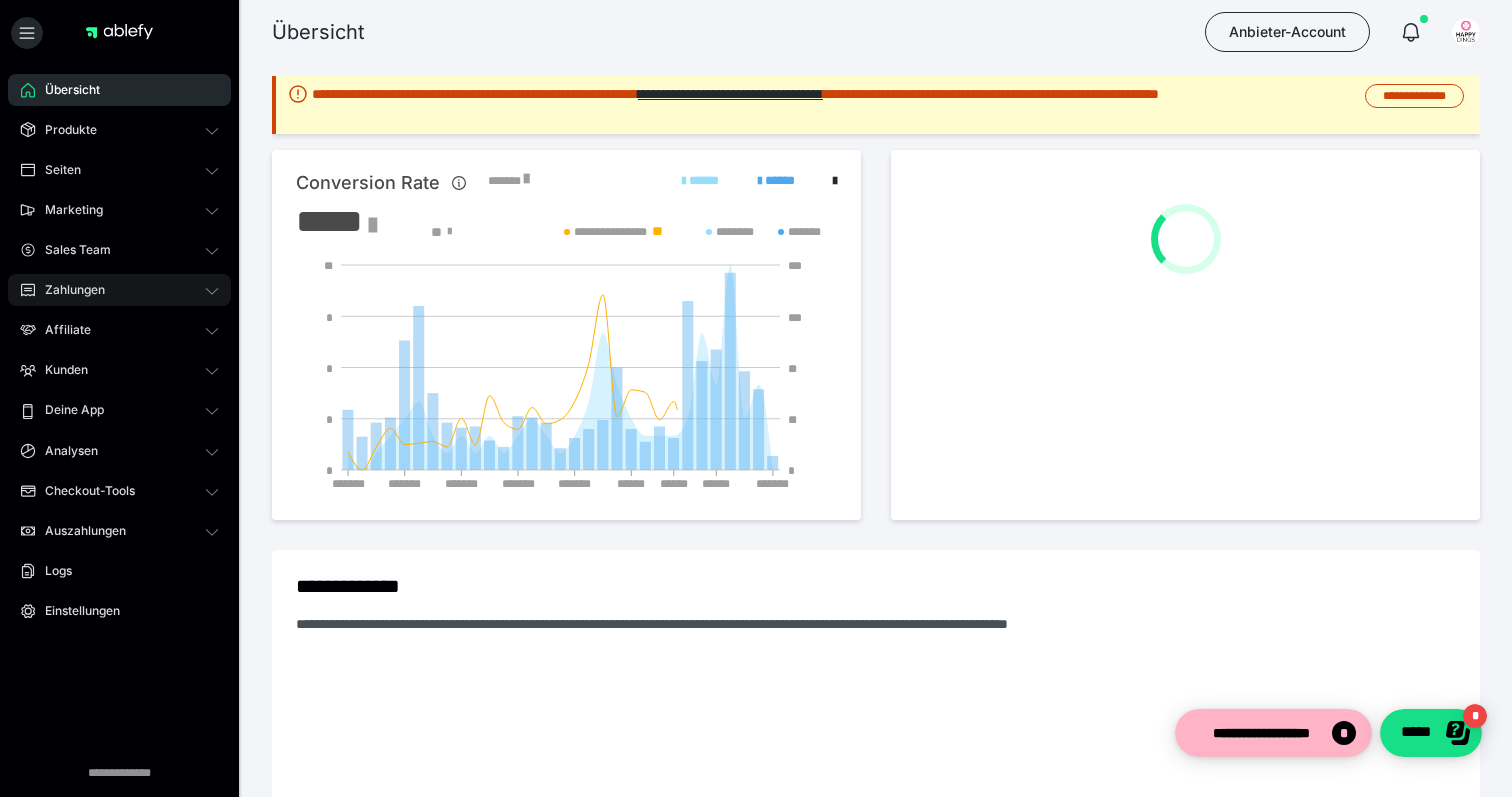click on "Zahlungen" at bounding box center [119, 290] 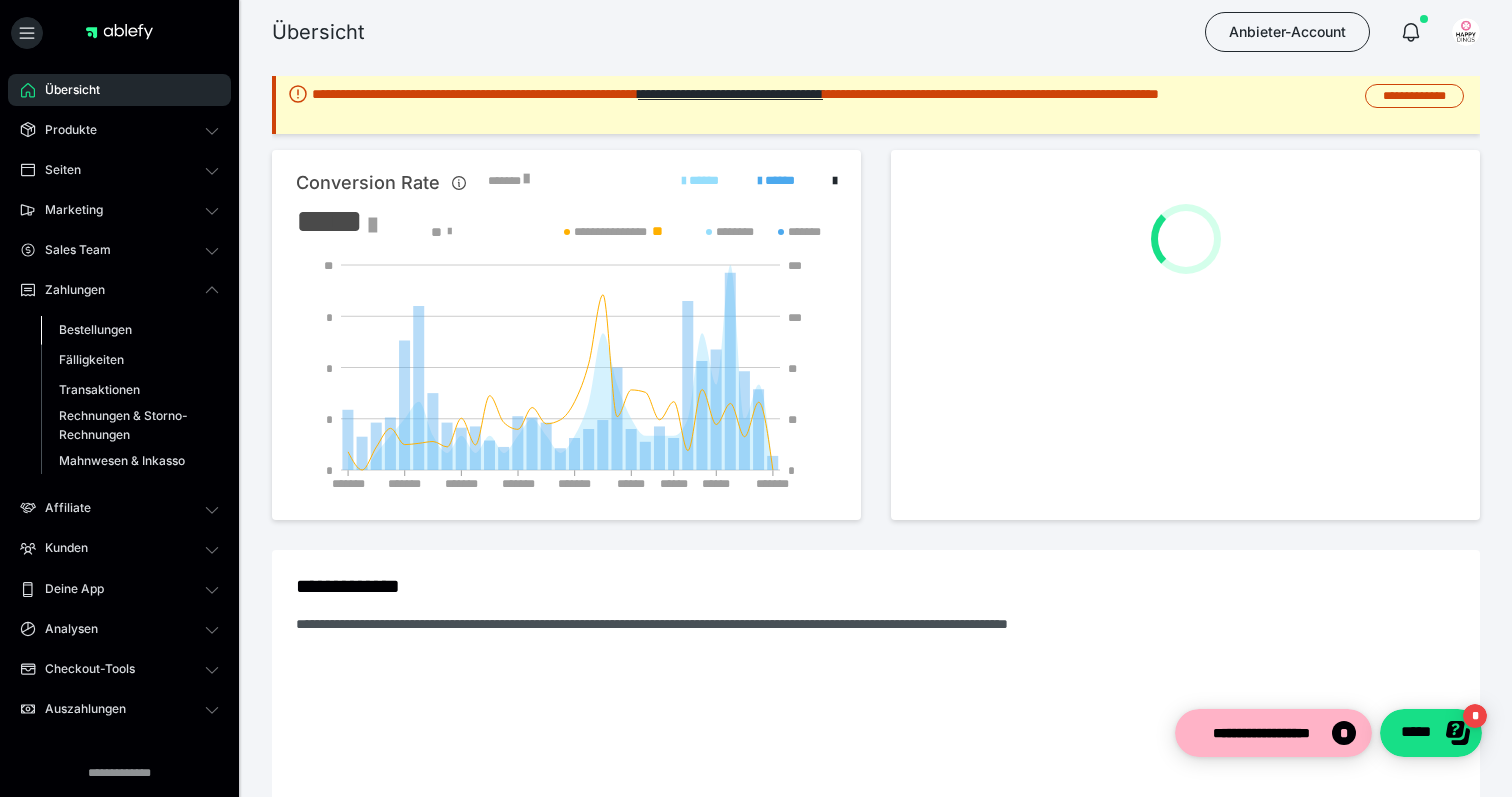 click on "Bestellungen" at bounding box center (95, 329) 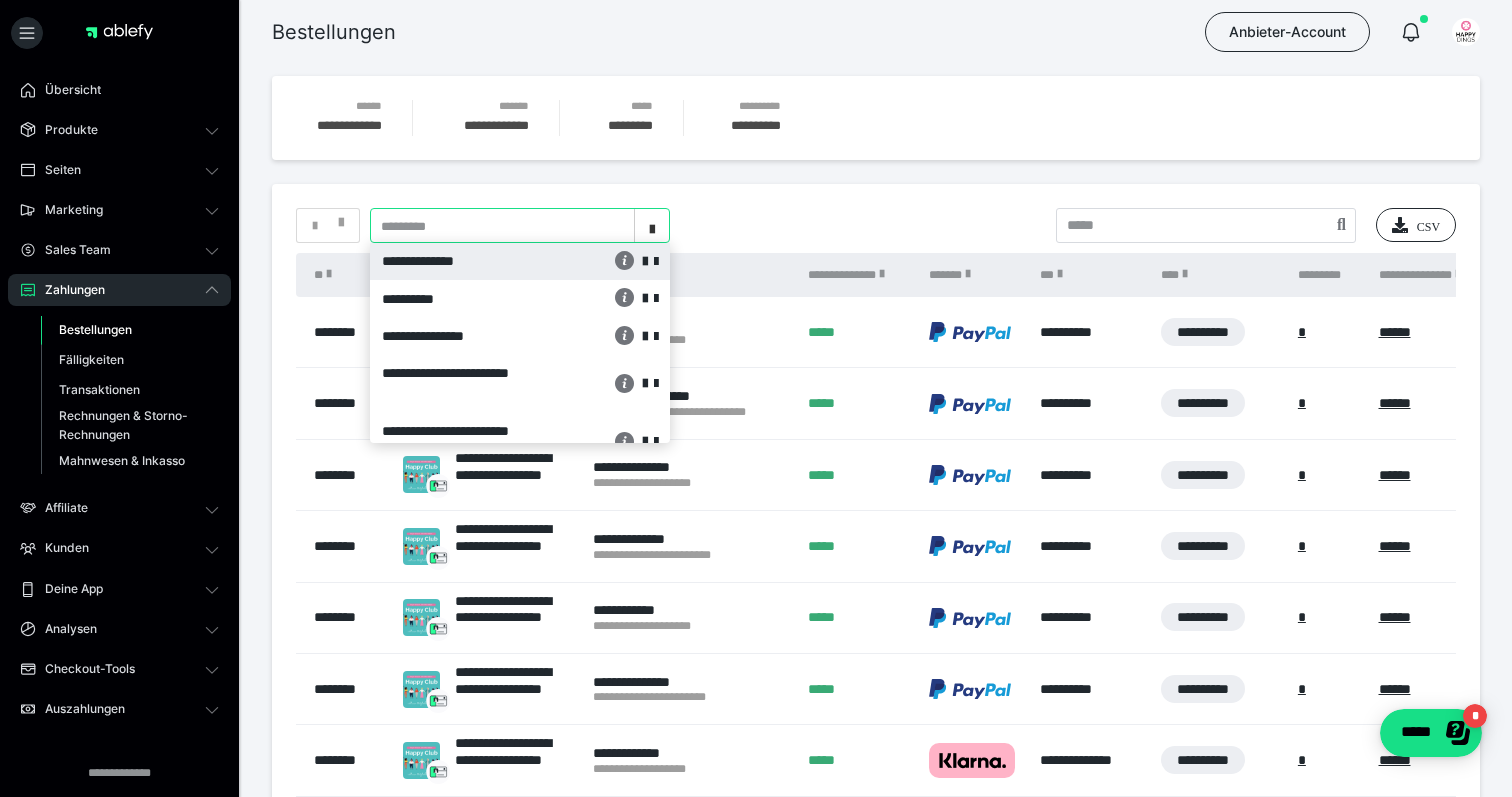 click at bounding box center (652, 226) 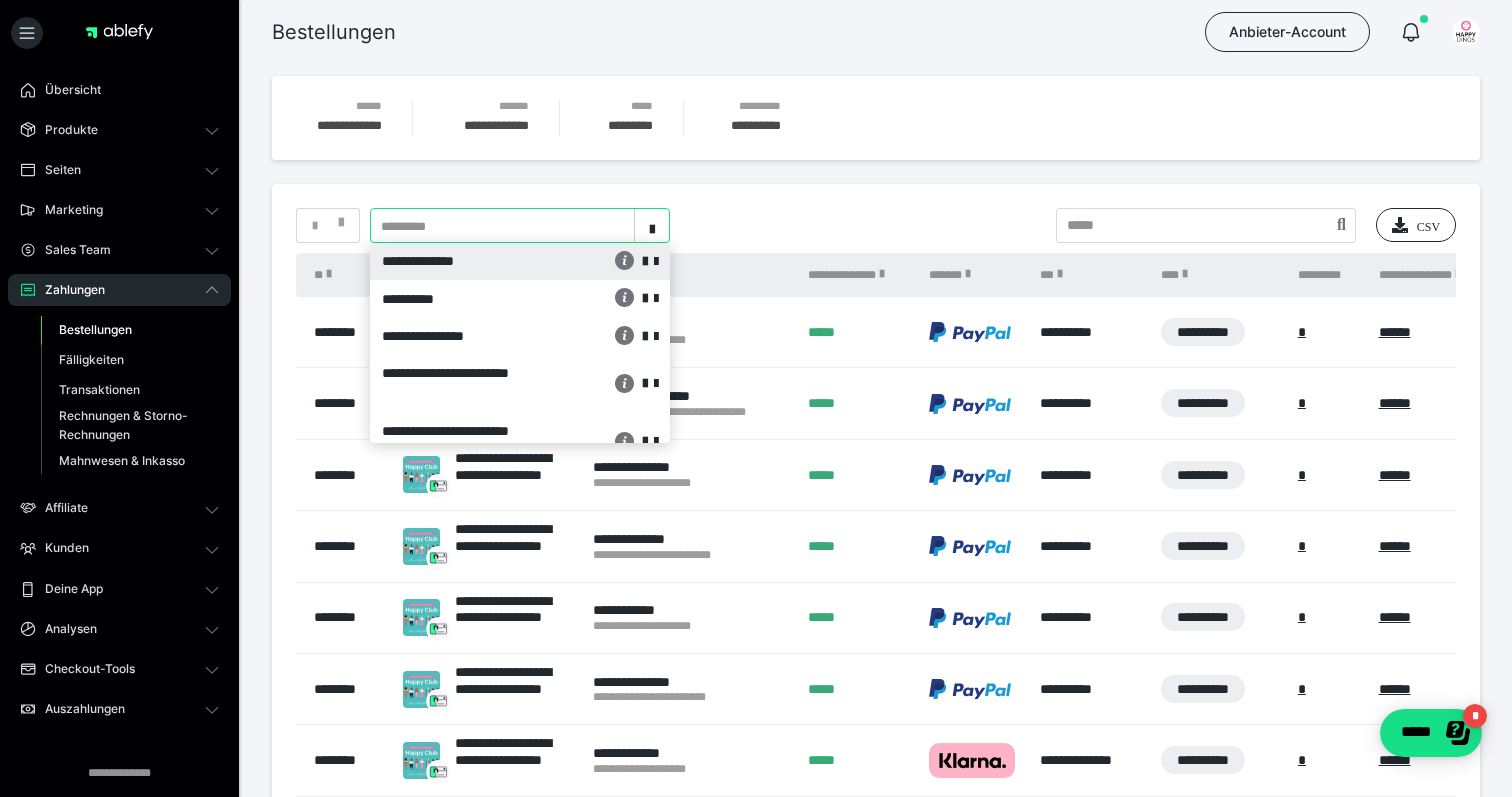 click on "**********" at bounding box center (876, 225) 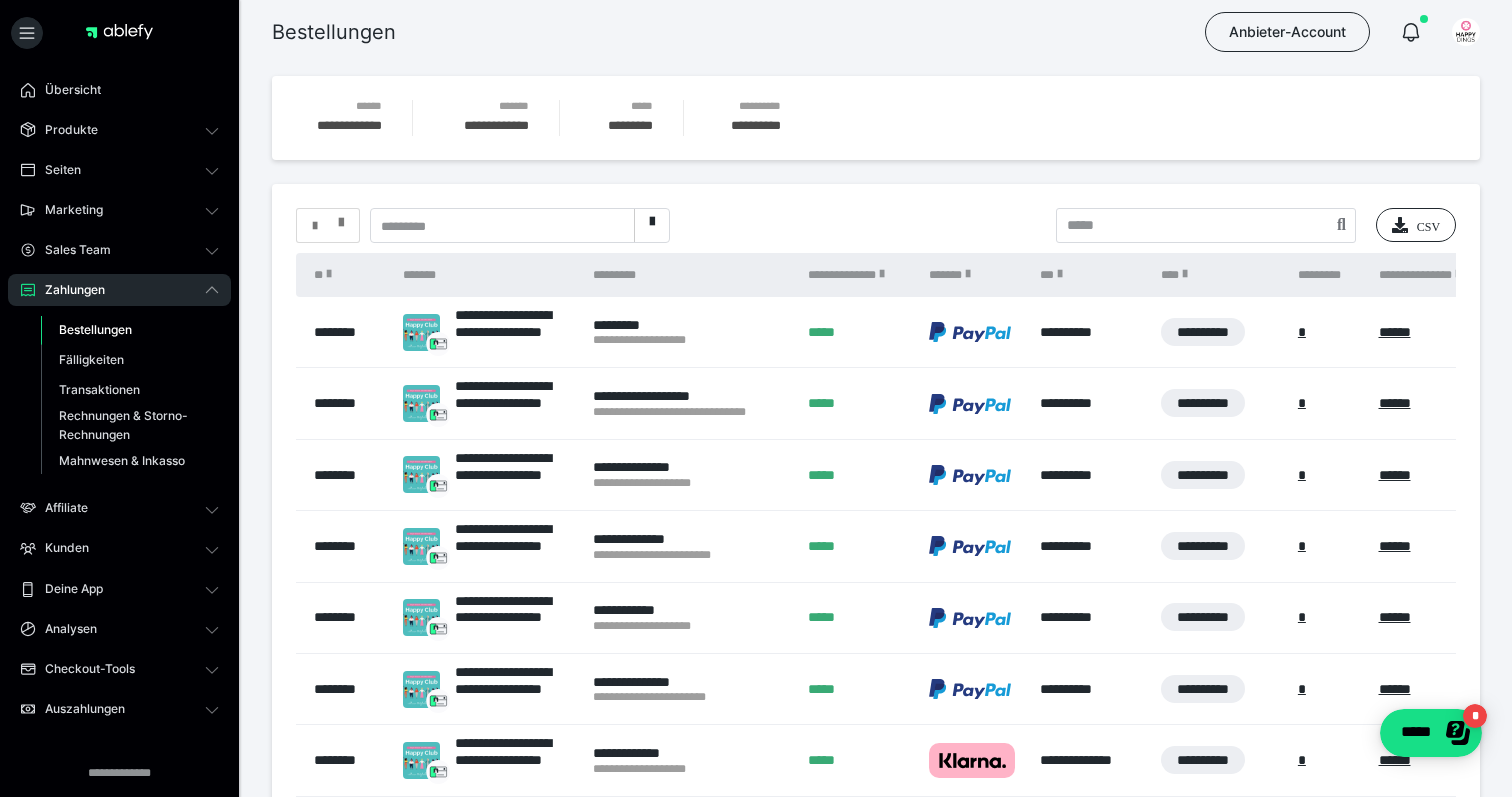 click at bounding box center (341, 218) 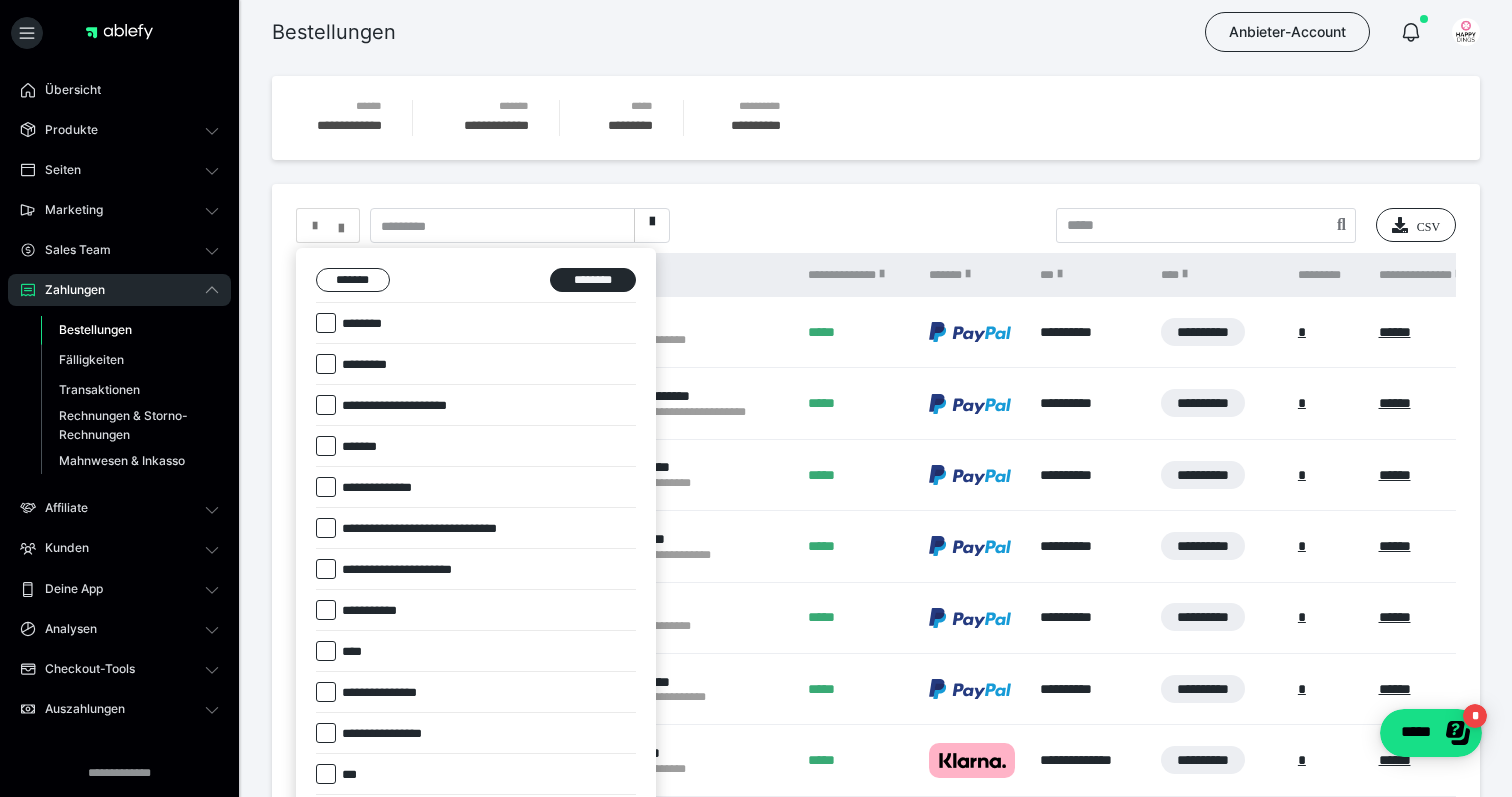 click at bounding box center (326, 323) 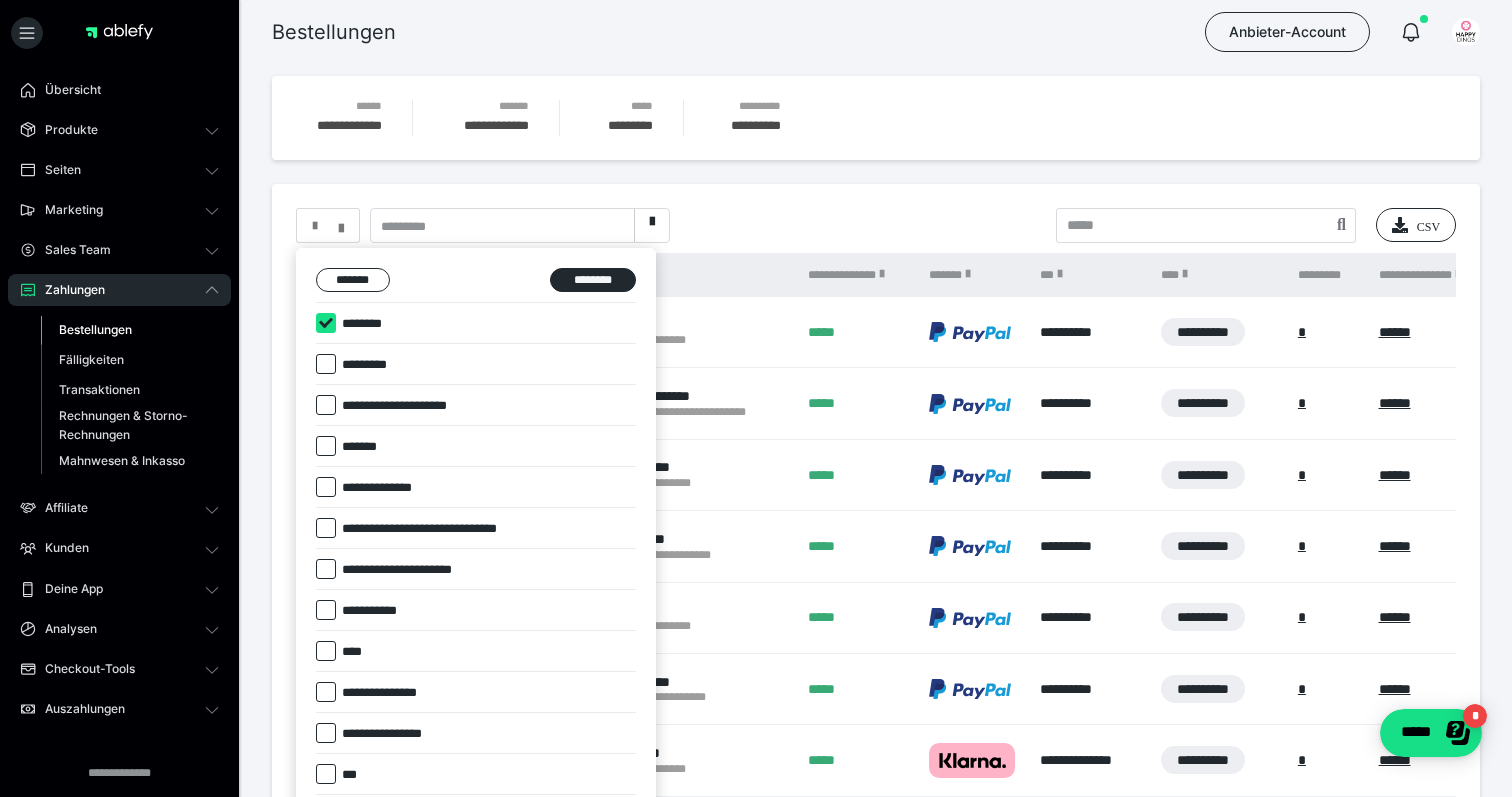 checkbox on "****" 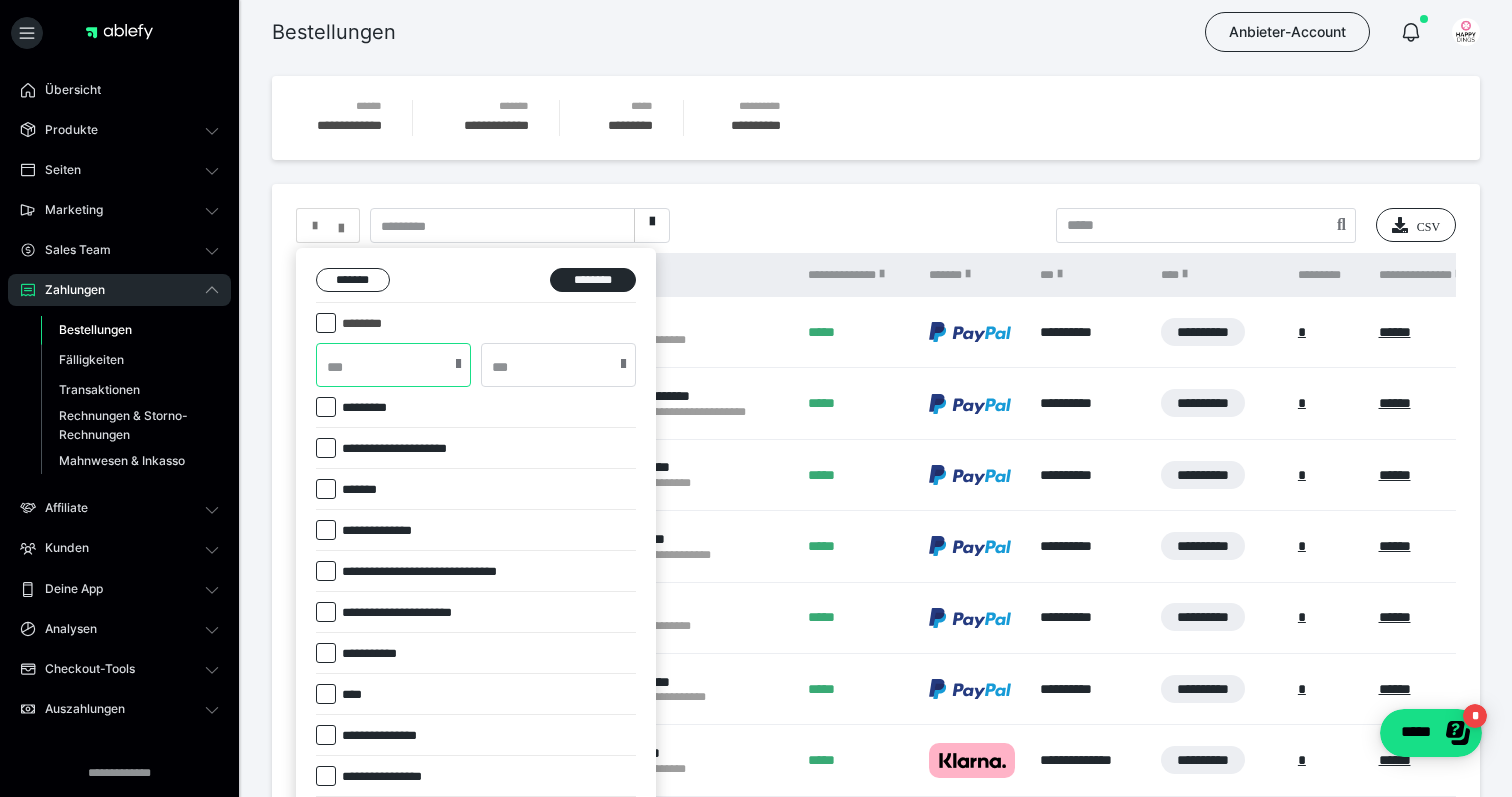 click at bounding box center (393, 365) 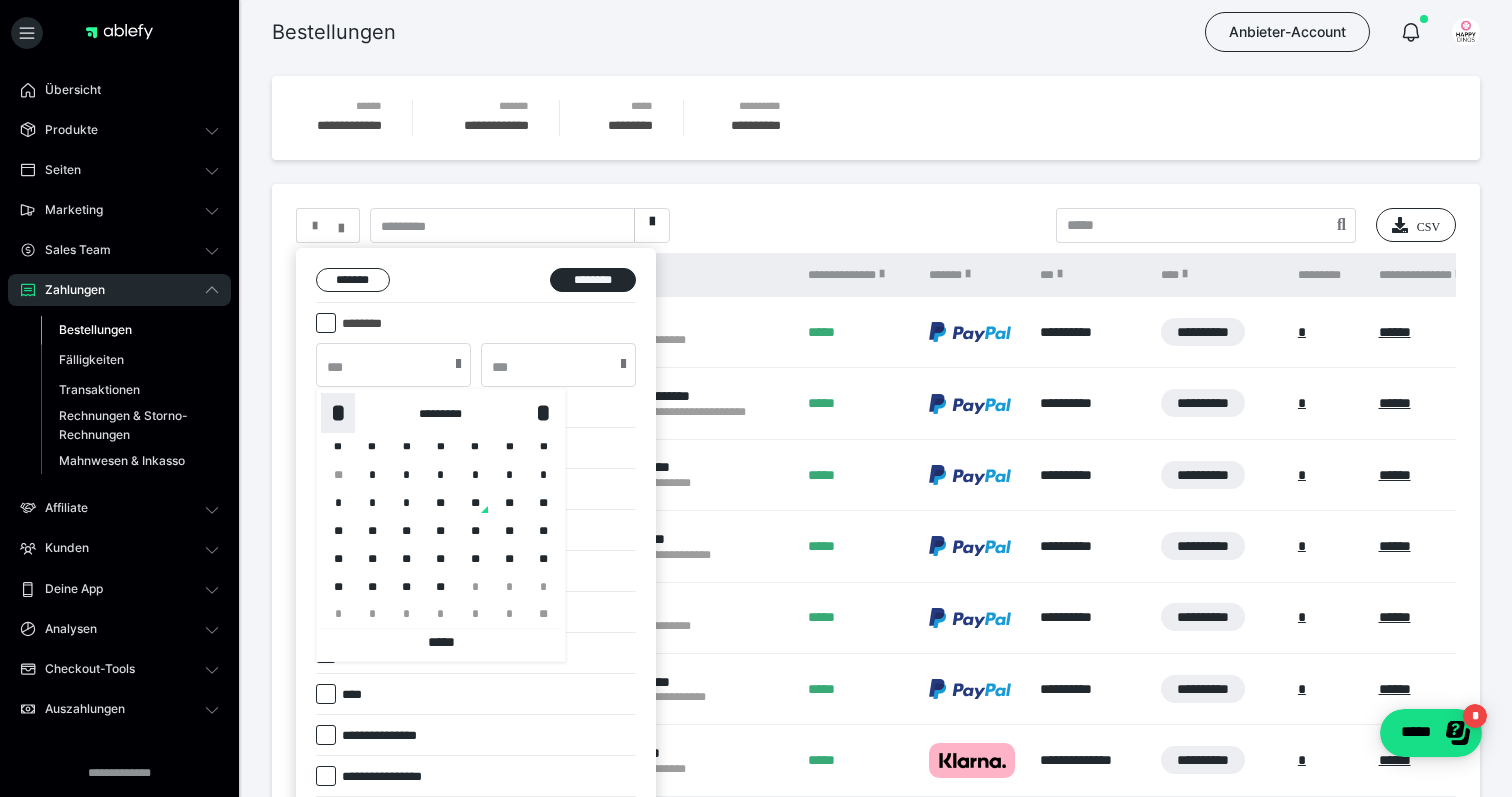 click on "*" at bounding box center [338, 413] 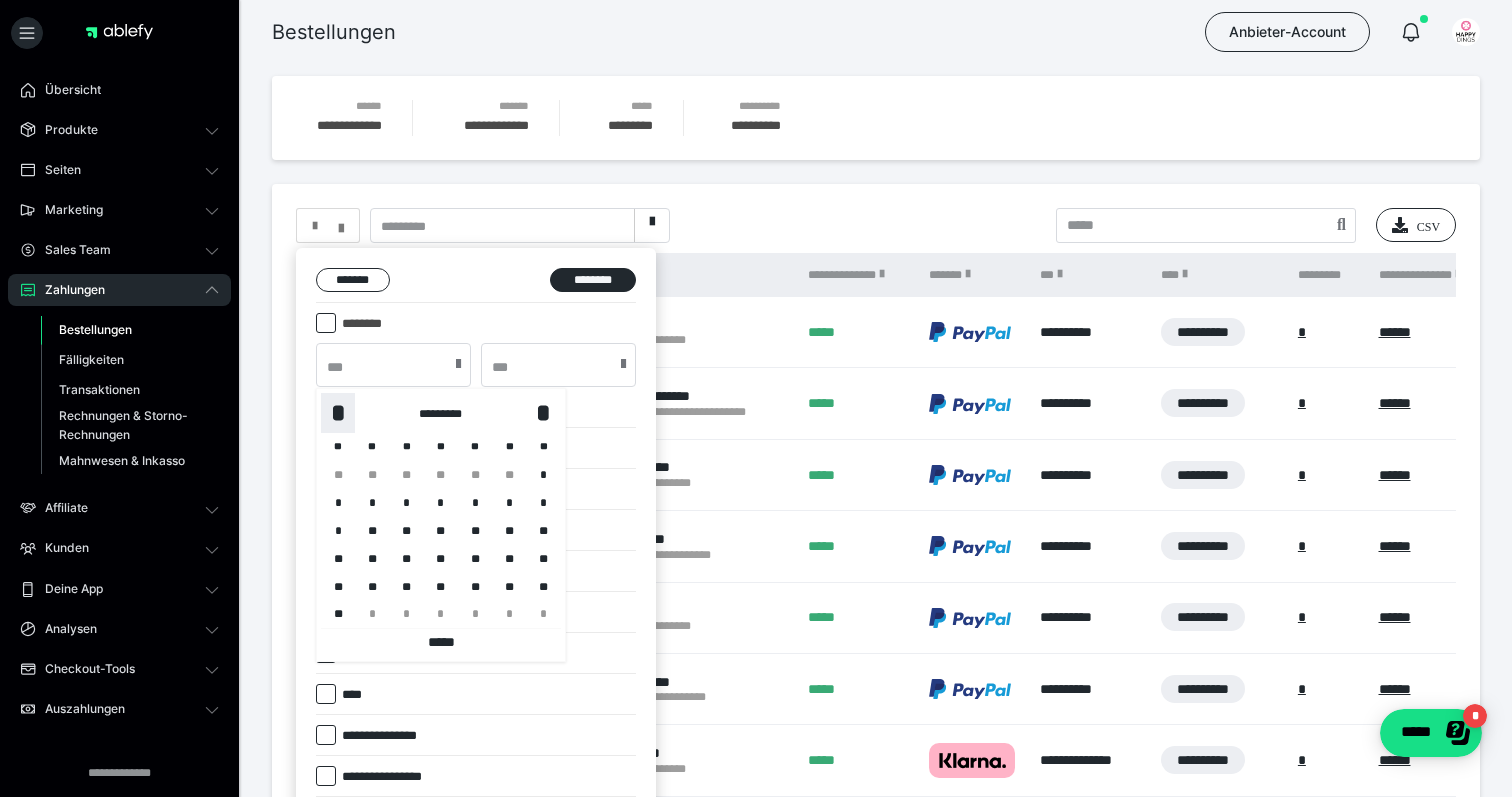 click on "*" at bounding box center (338, 413) 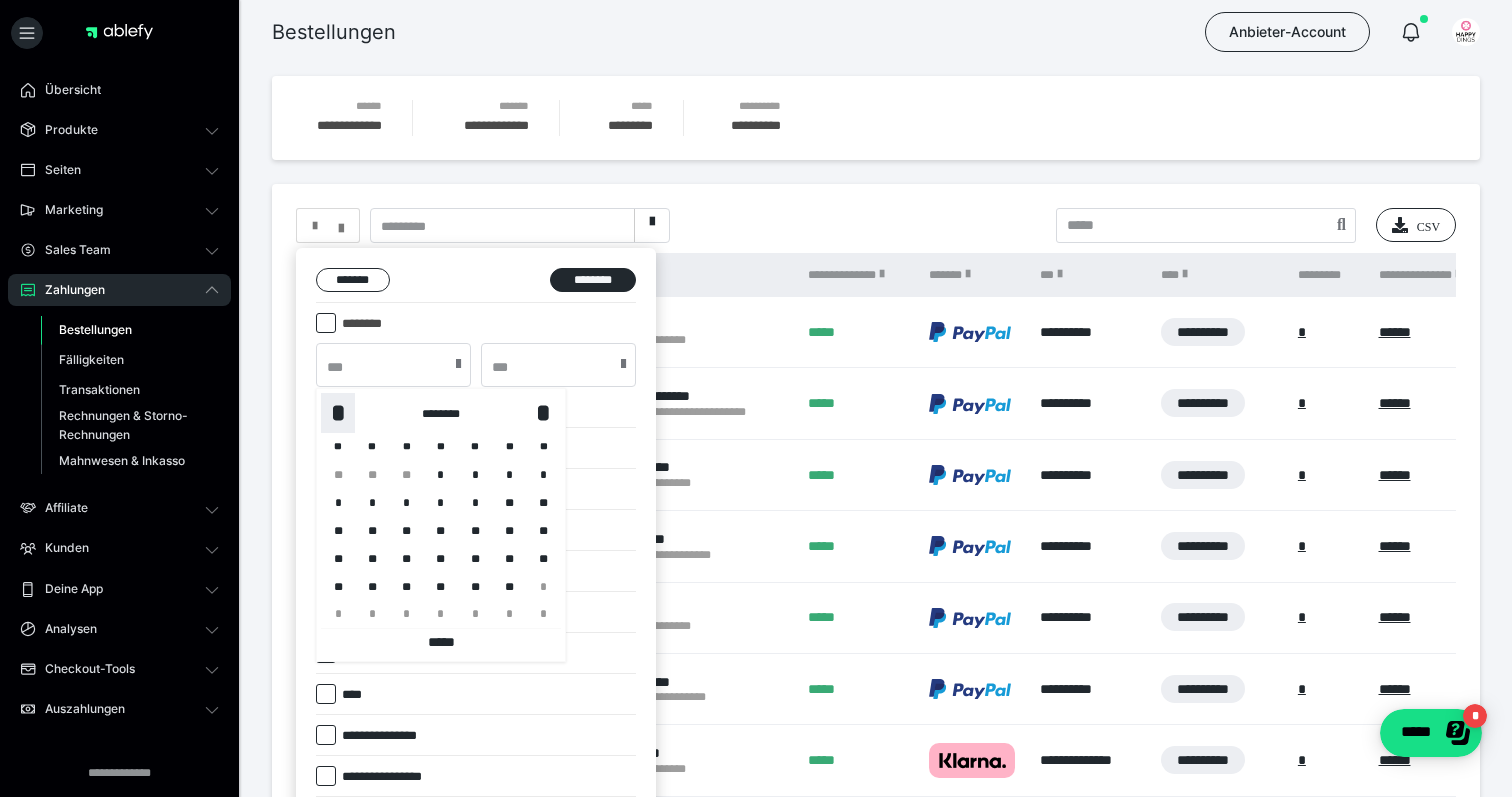 click on "*" at bounding box center (338, 413) 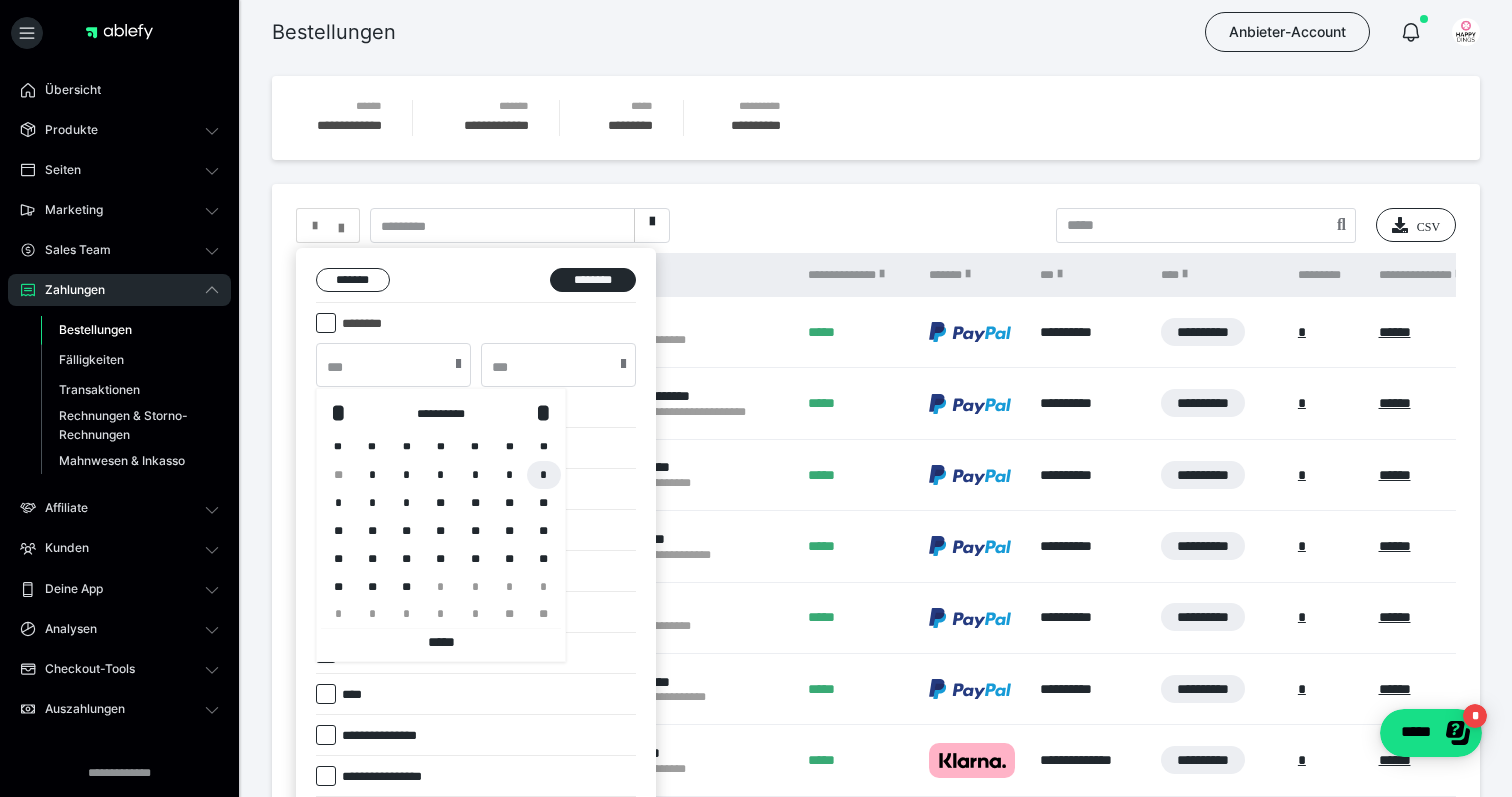 click on "*" at bounding box center (544, 475) 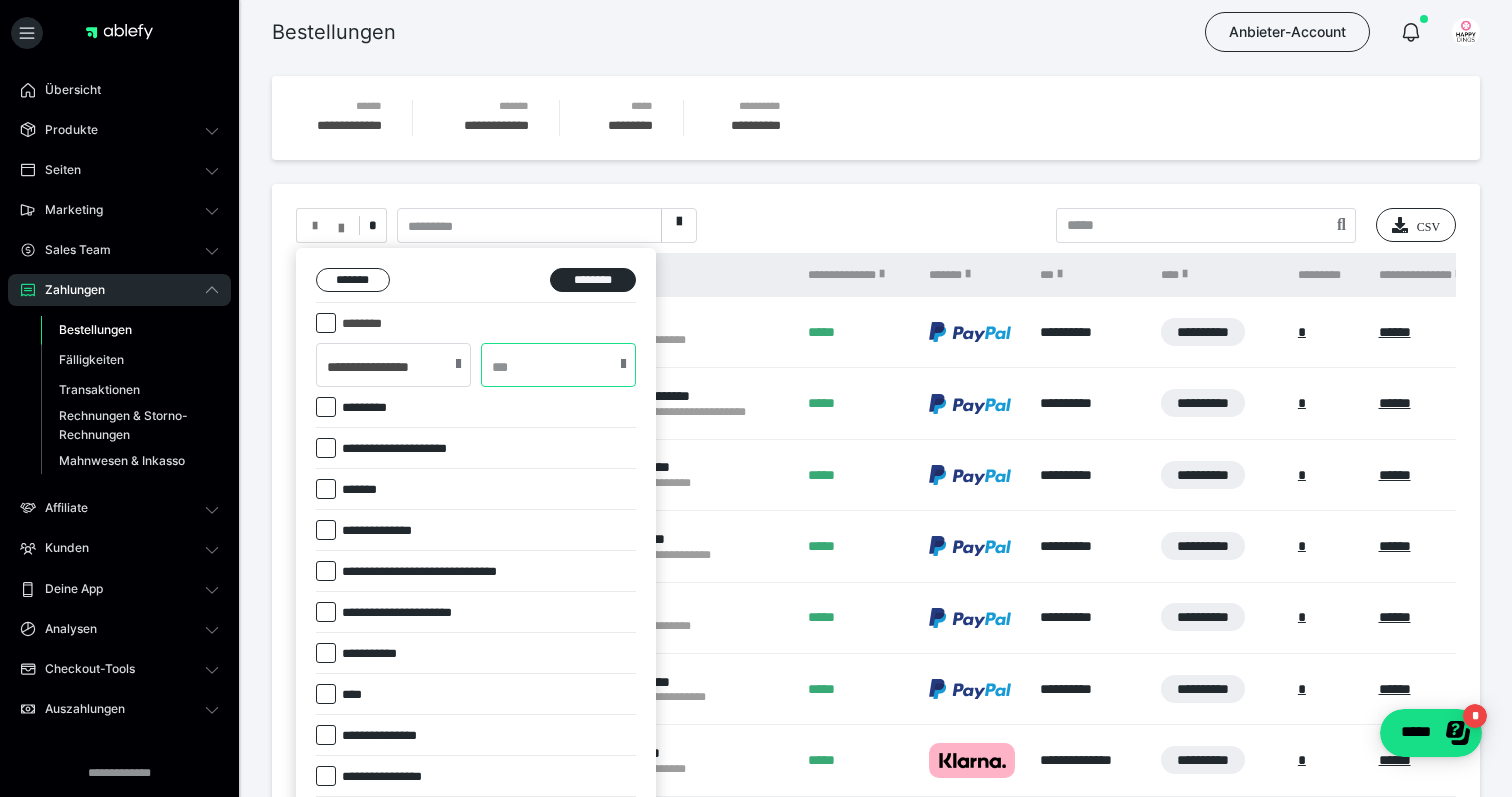 click at bounding box center [558, 365] 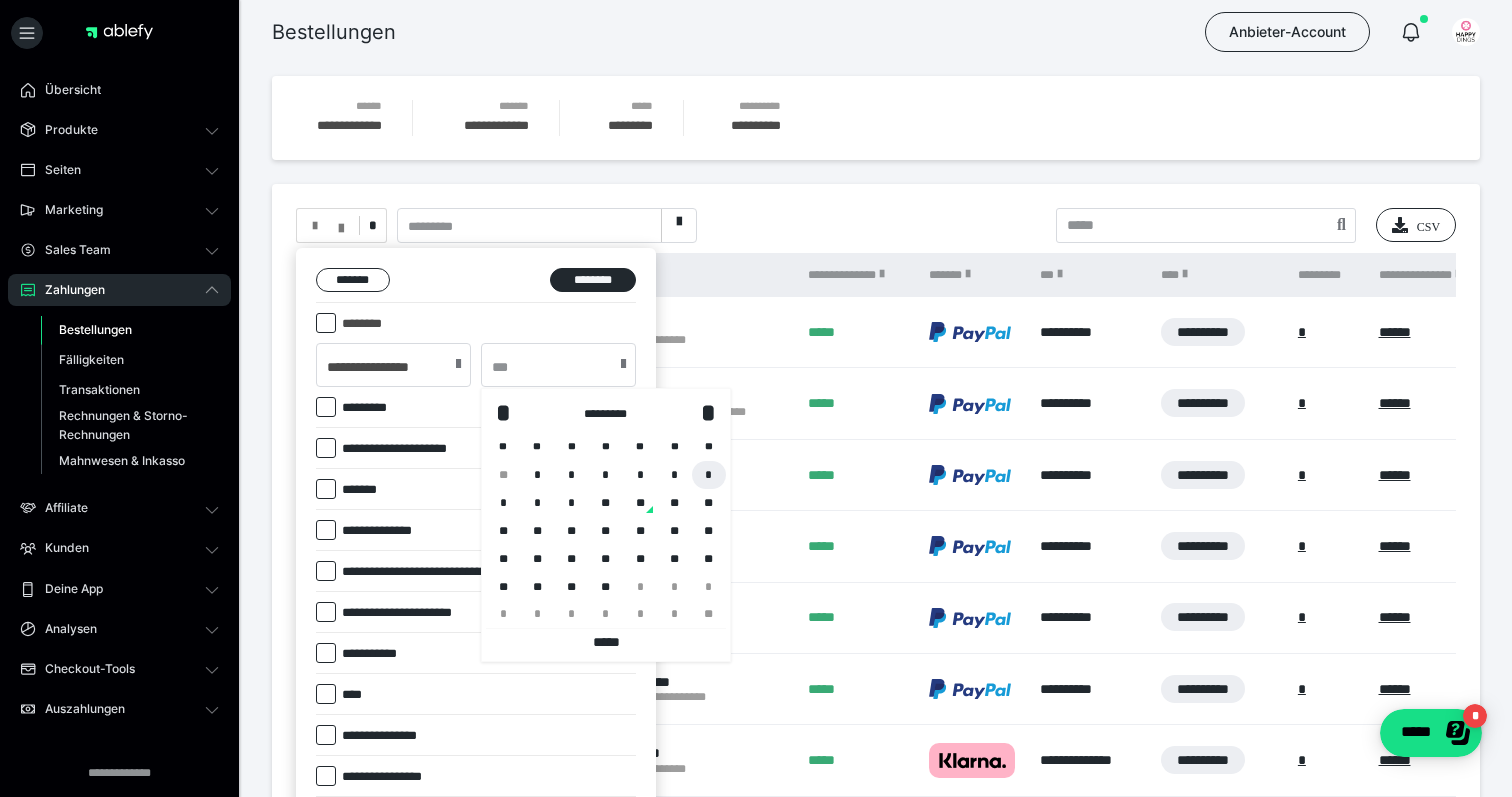 click on "*" at bounding box center [709, 475] 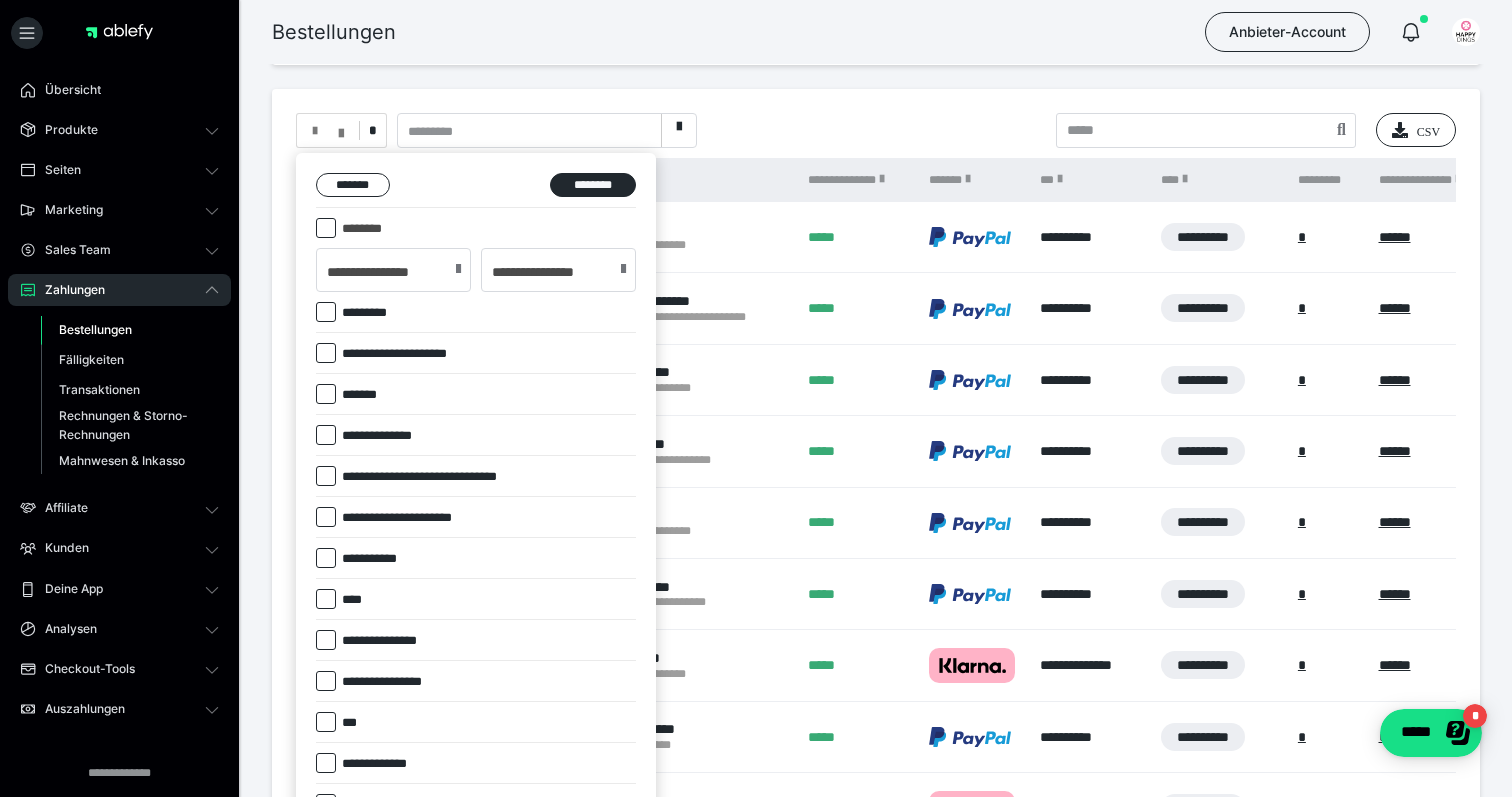 scroll, scrollTop: 101, scrollLeft: 0, axis: vertical 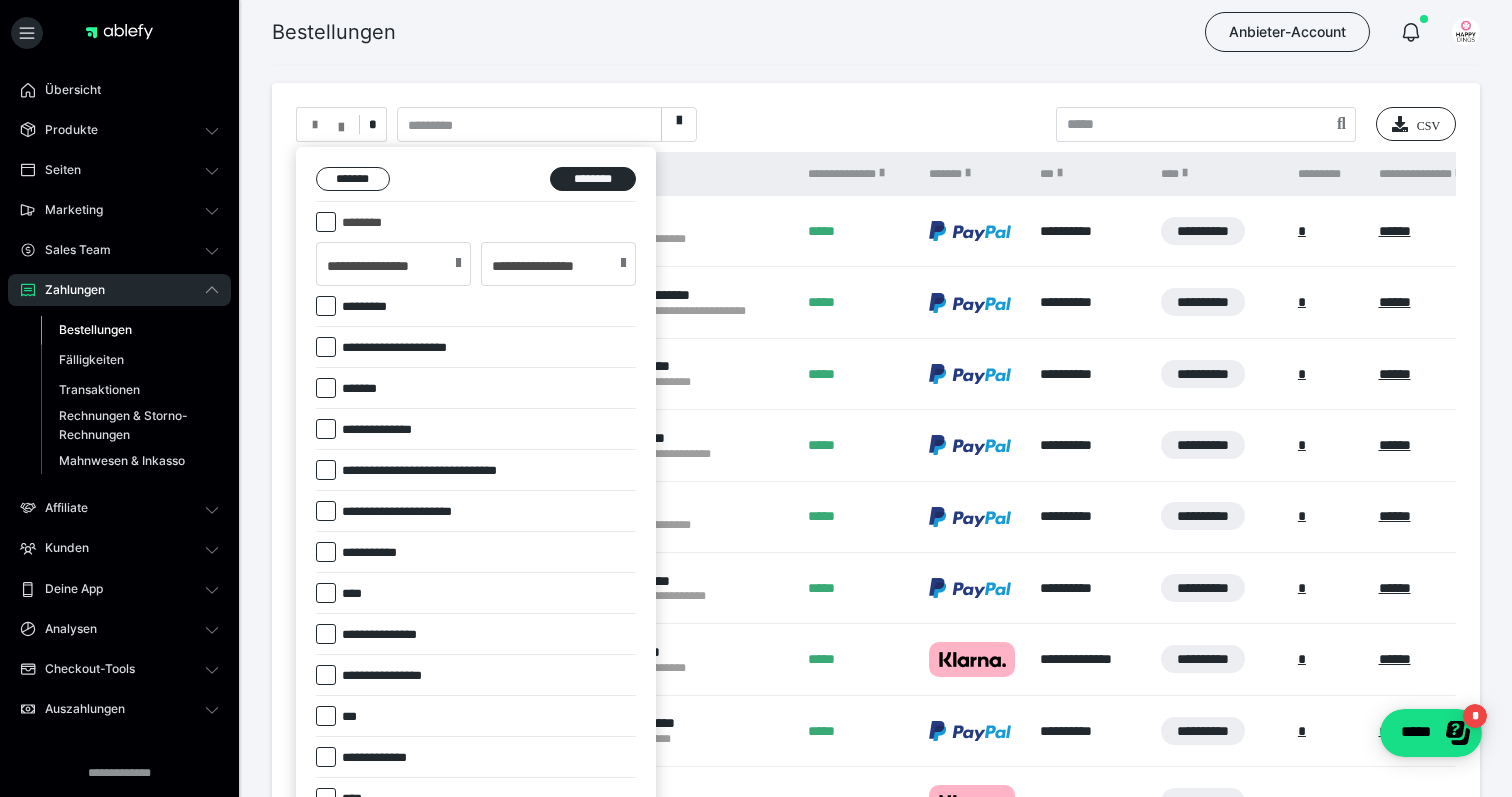 click at bounding box center (326, 429) 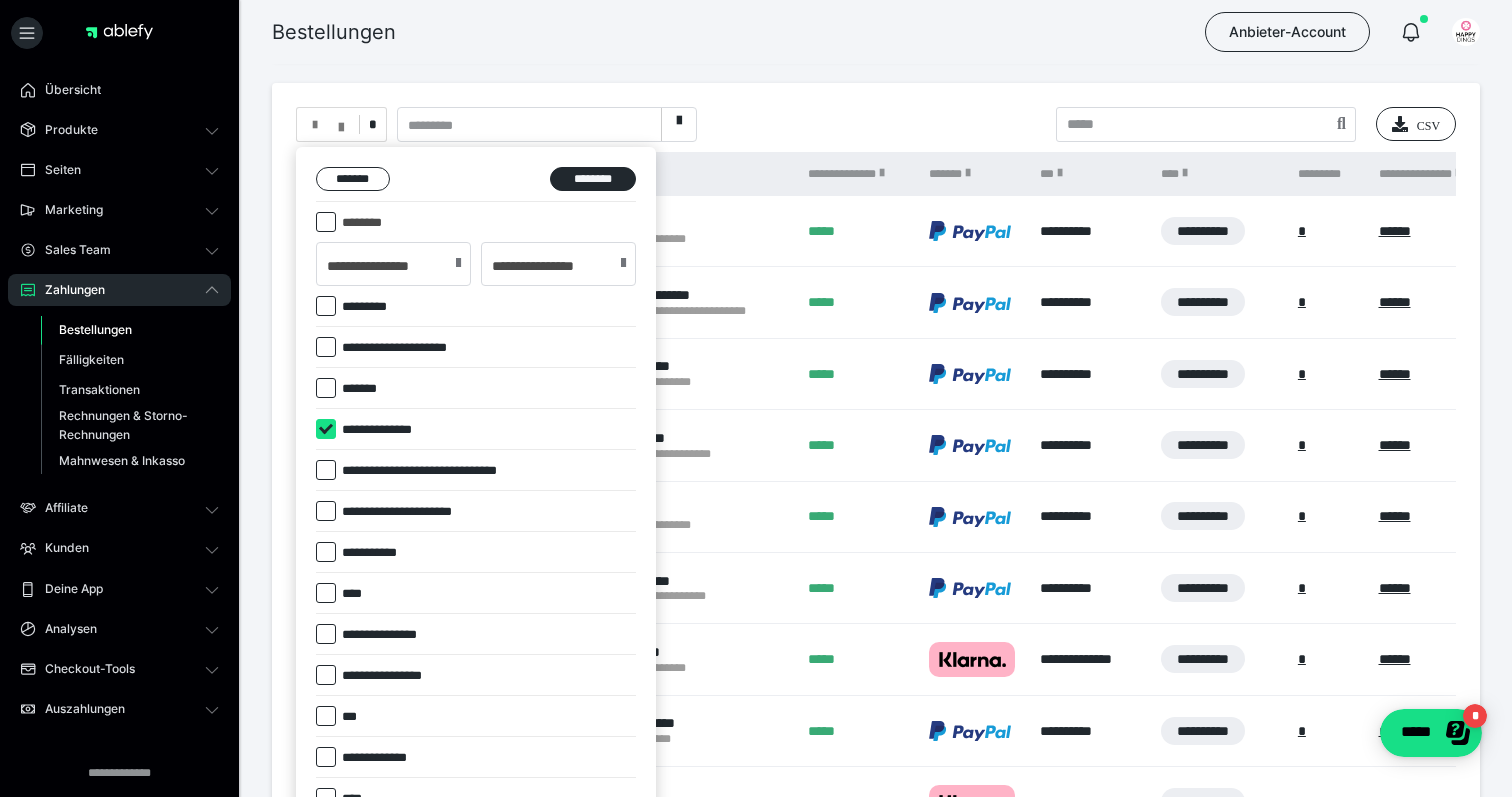 checkbox on "****" 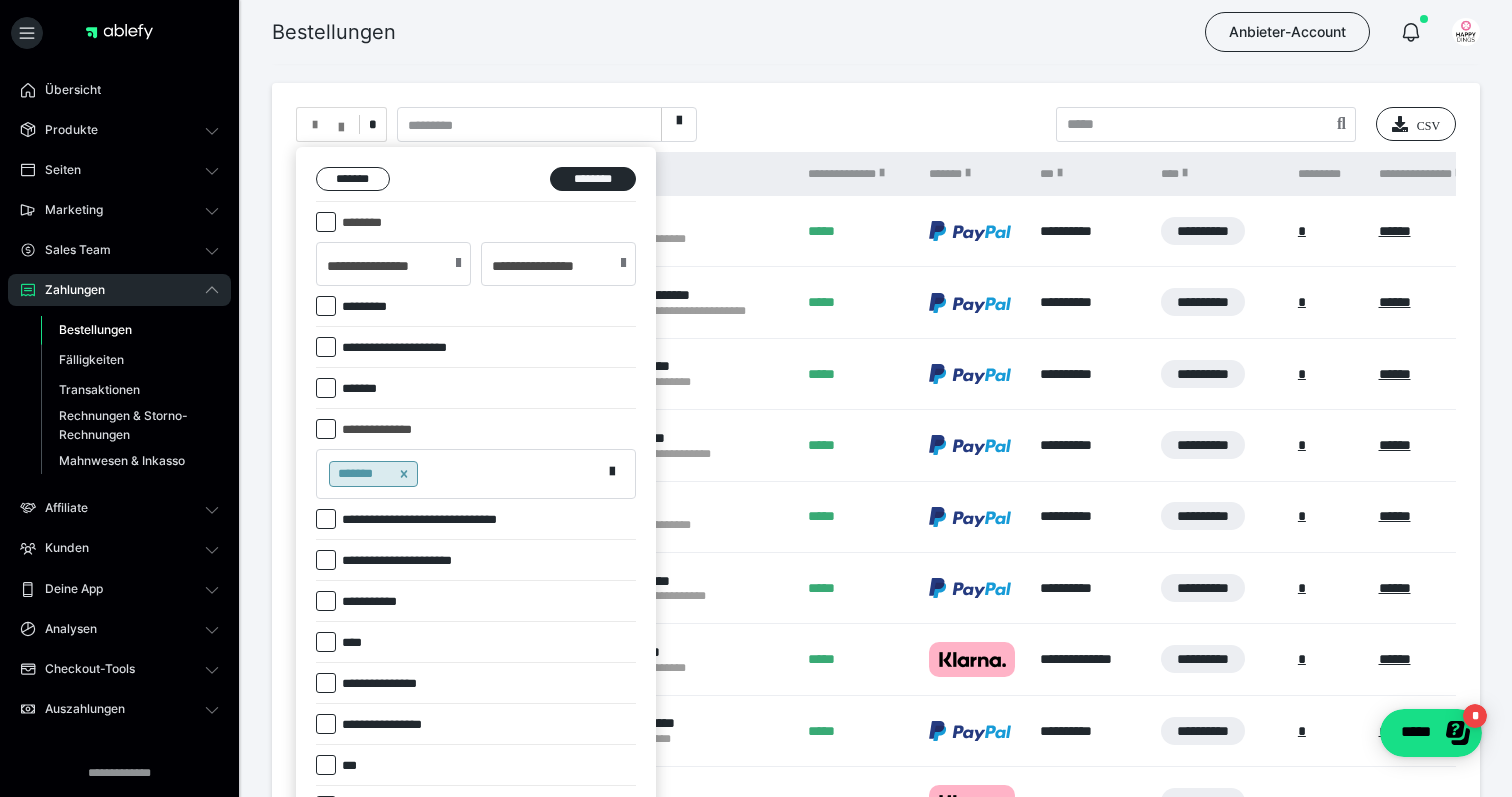 click on "*******" at bounding box center (459, 474) 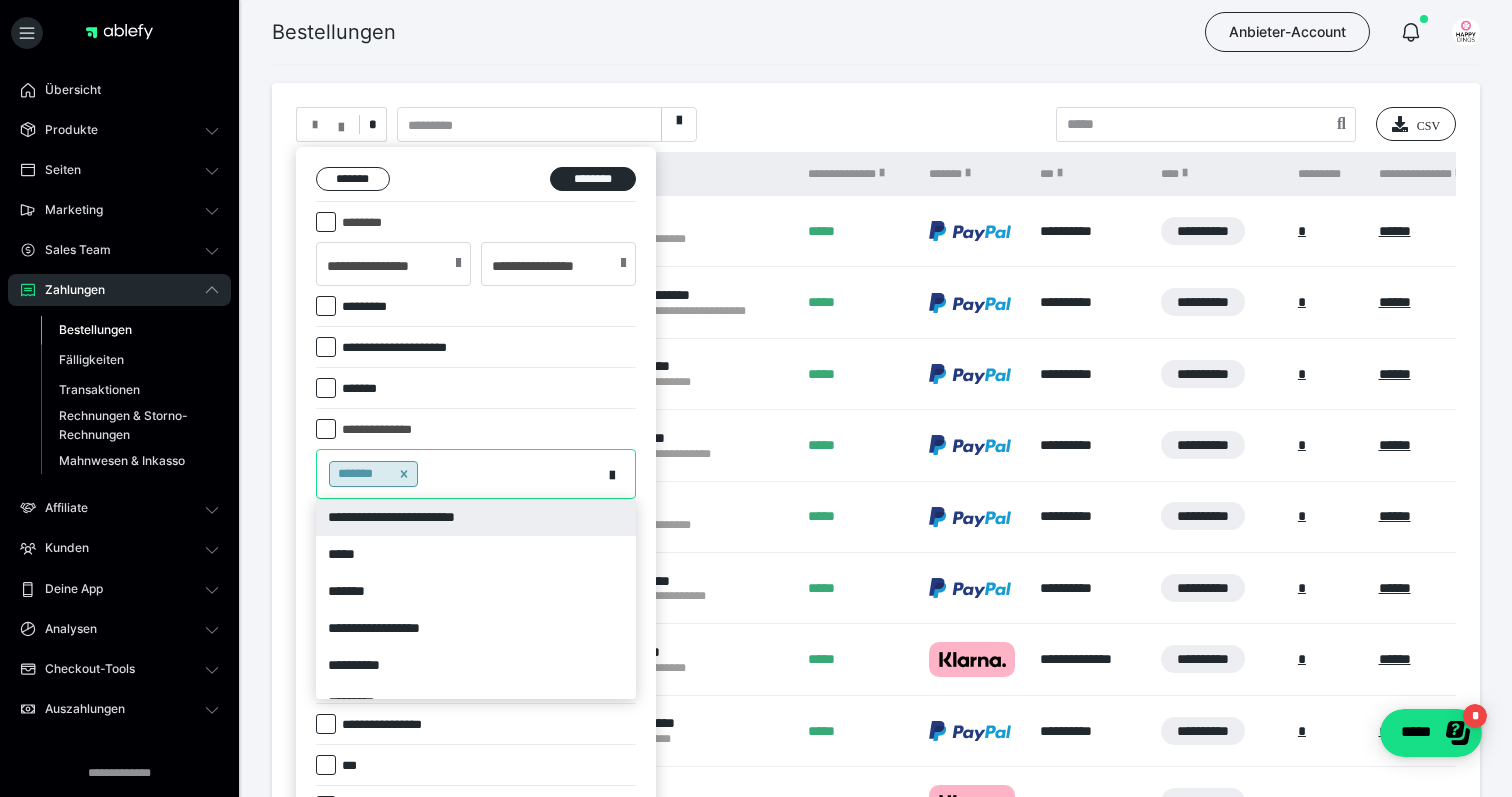 click 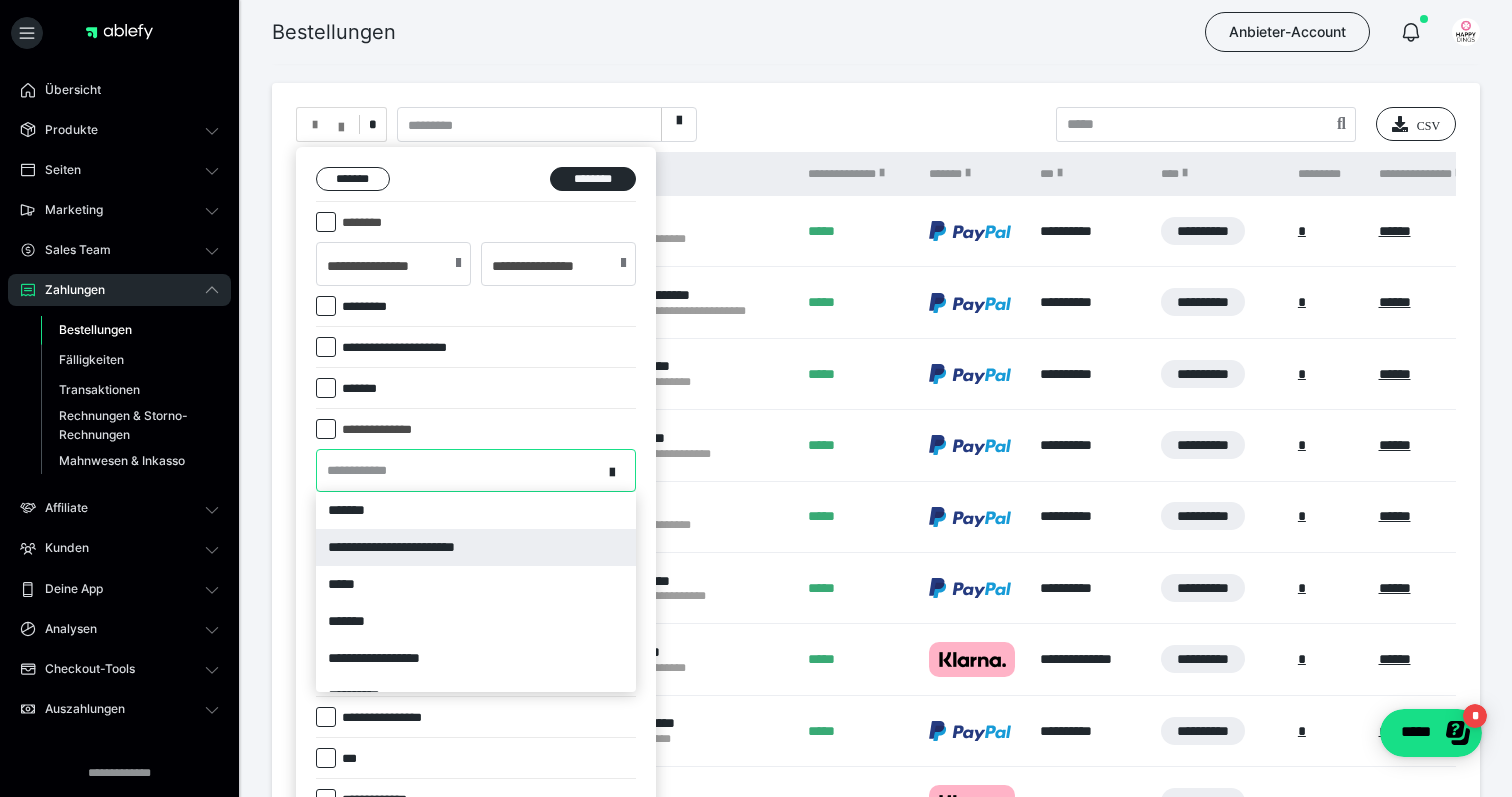 click on "**********" at bounding box center [459, 470] 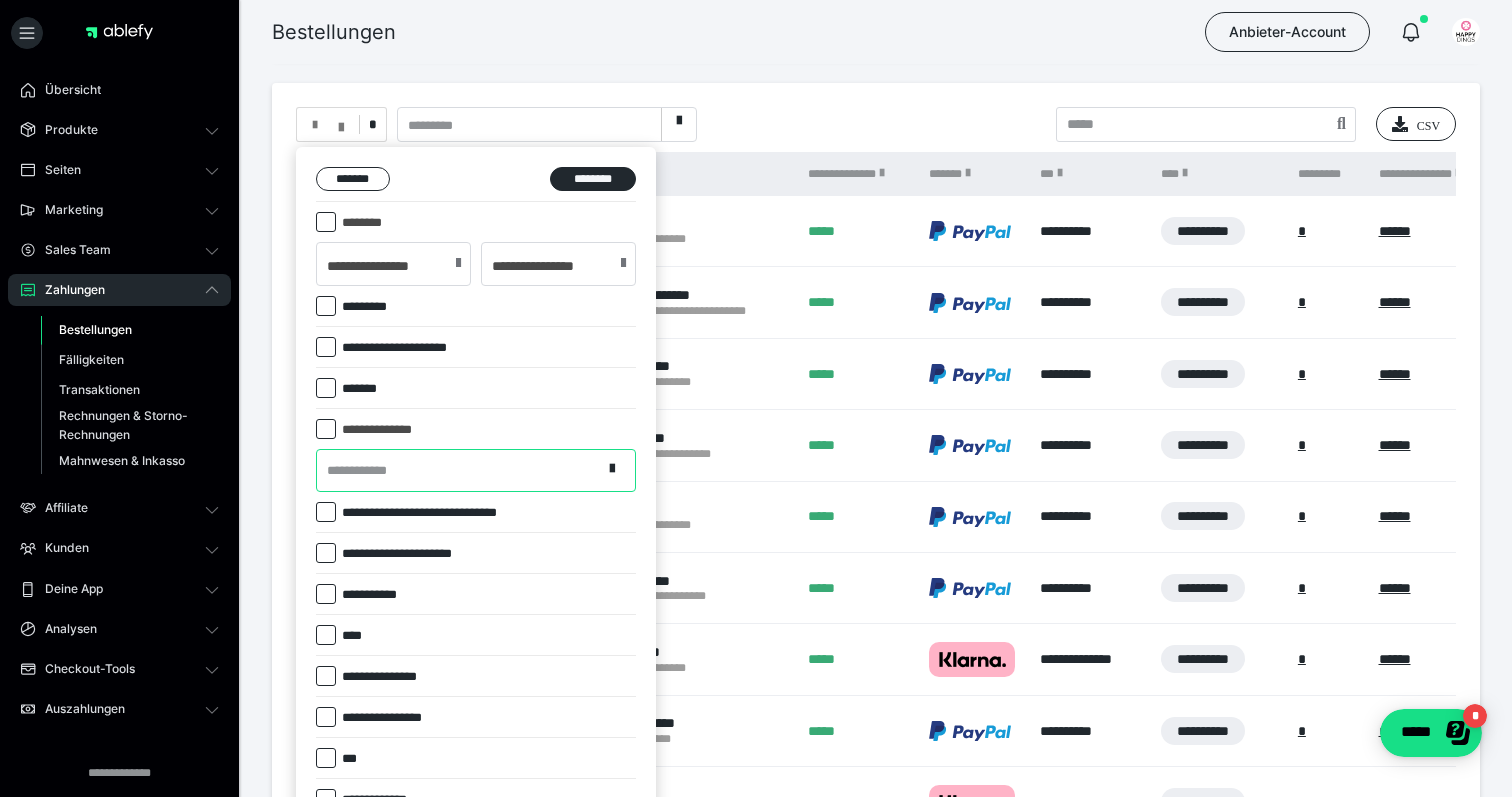 click on "**********" at bounding box center (459, 470) 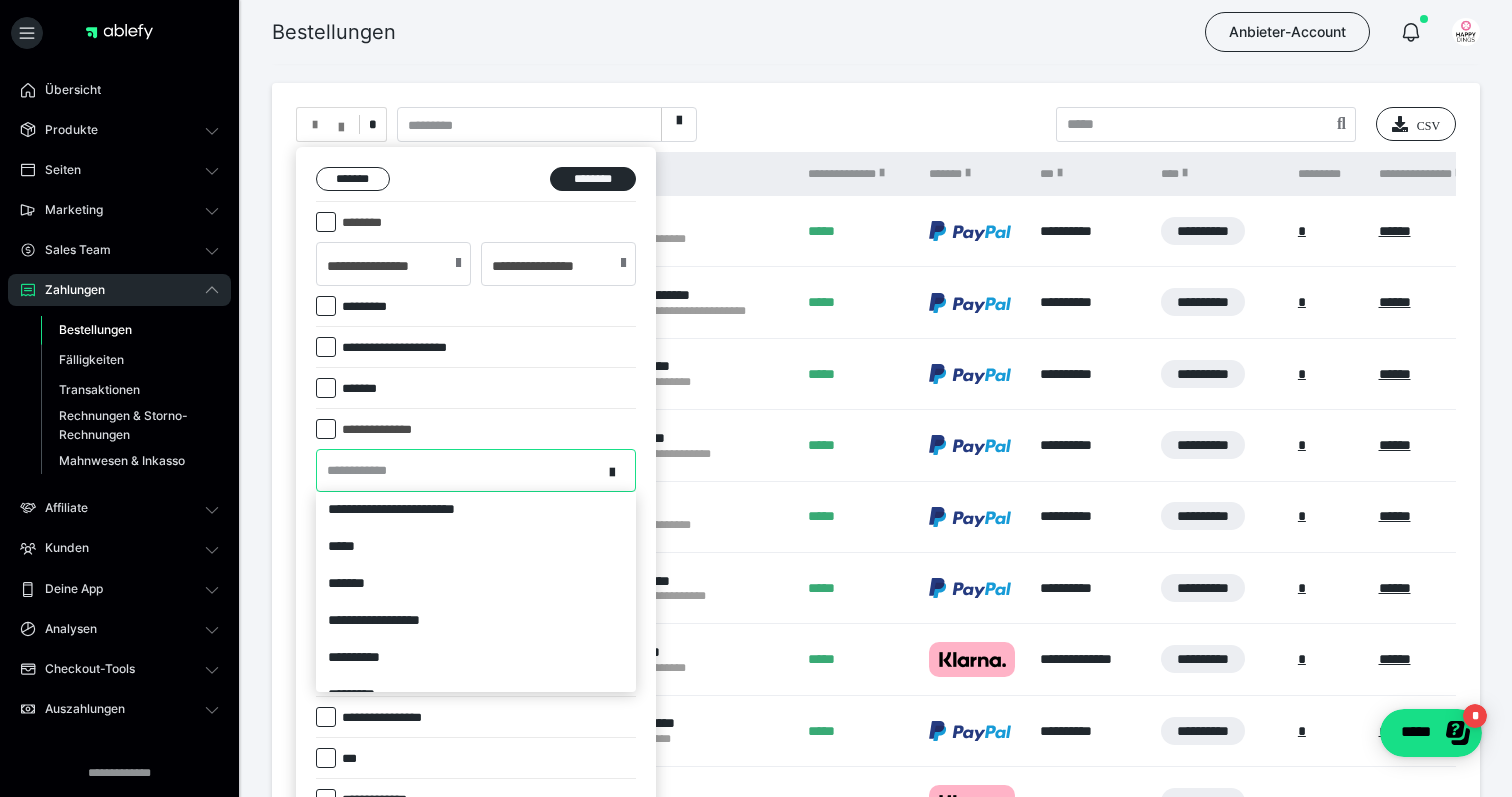 scroll, scrollTop: 41, scrollLeft: 0, axis: vertical 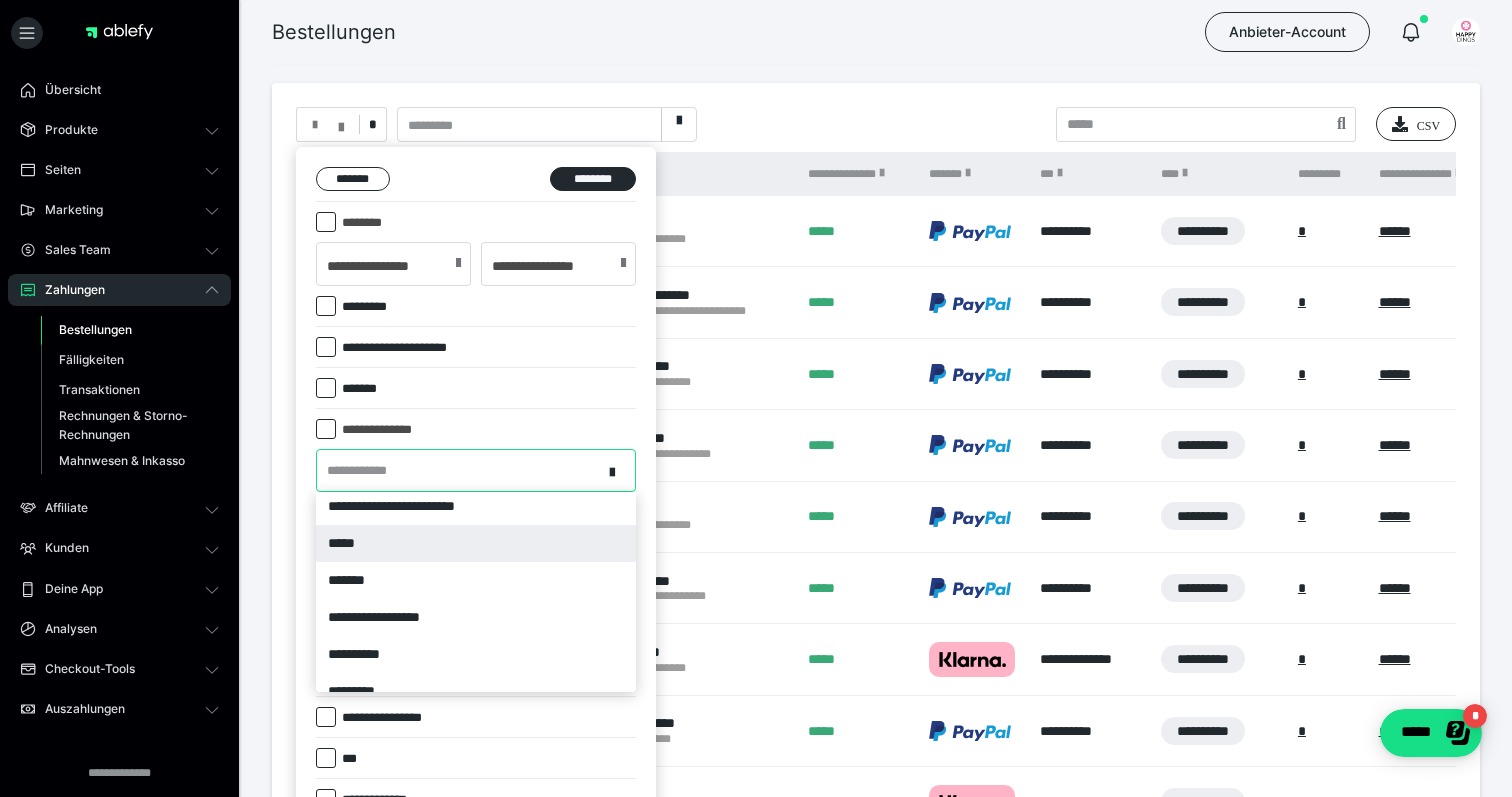 click on "*****" at bounding box center (476, 543) 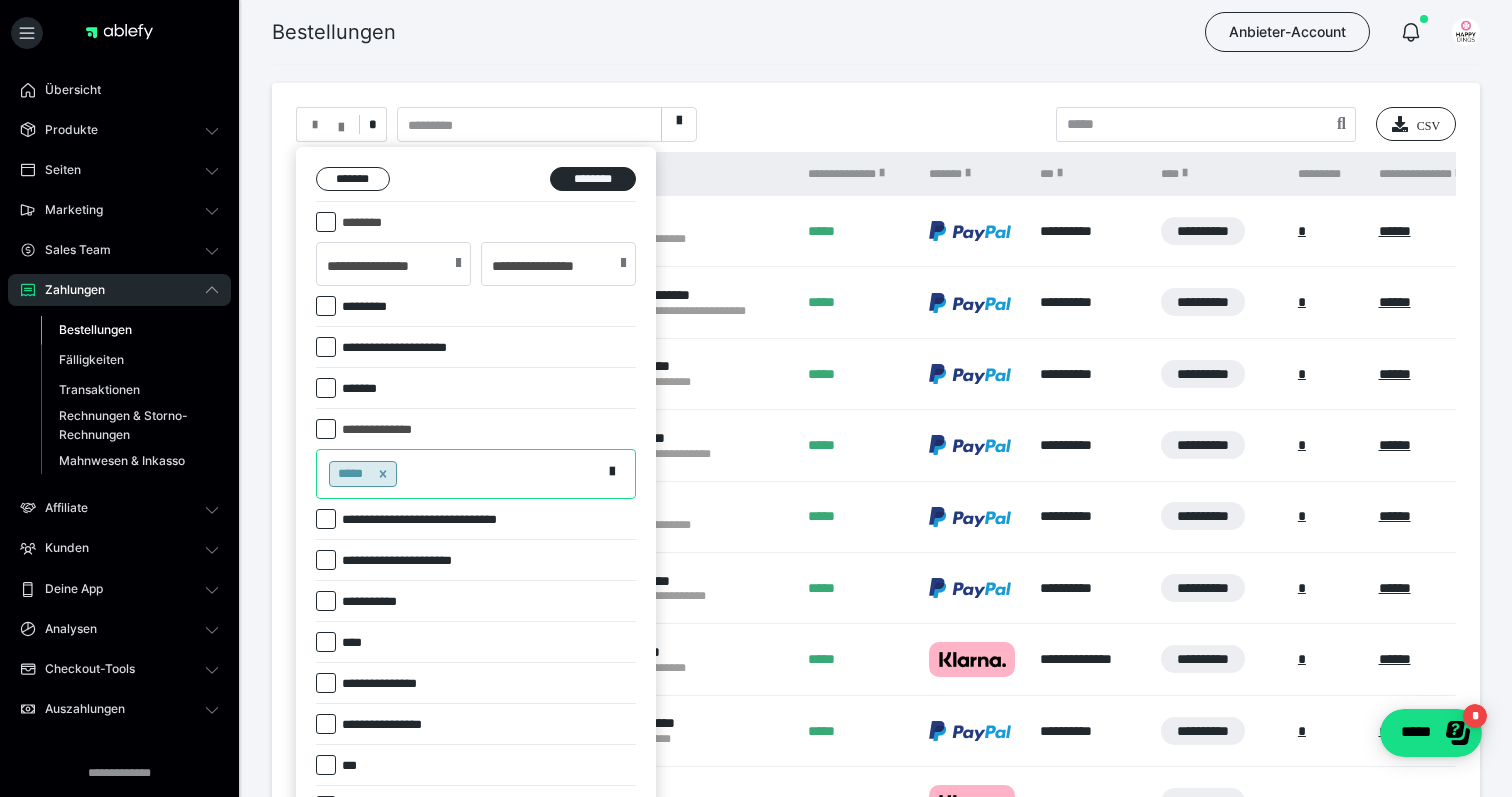 click on "*****" at bounding box center (459, 474) 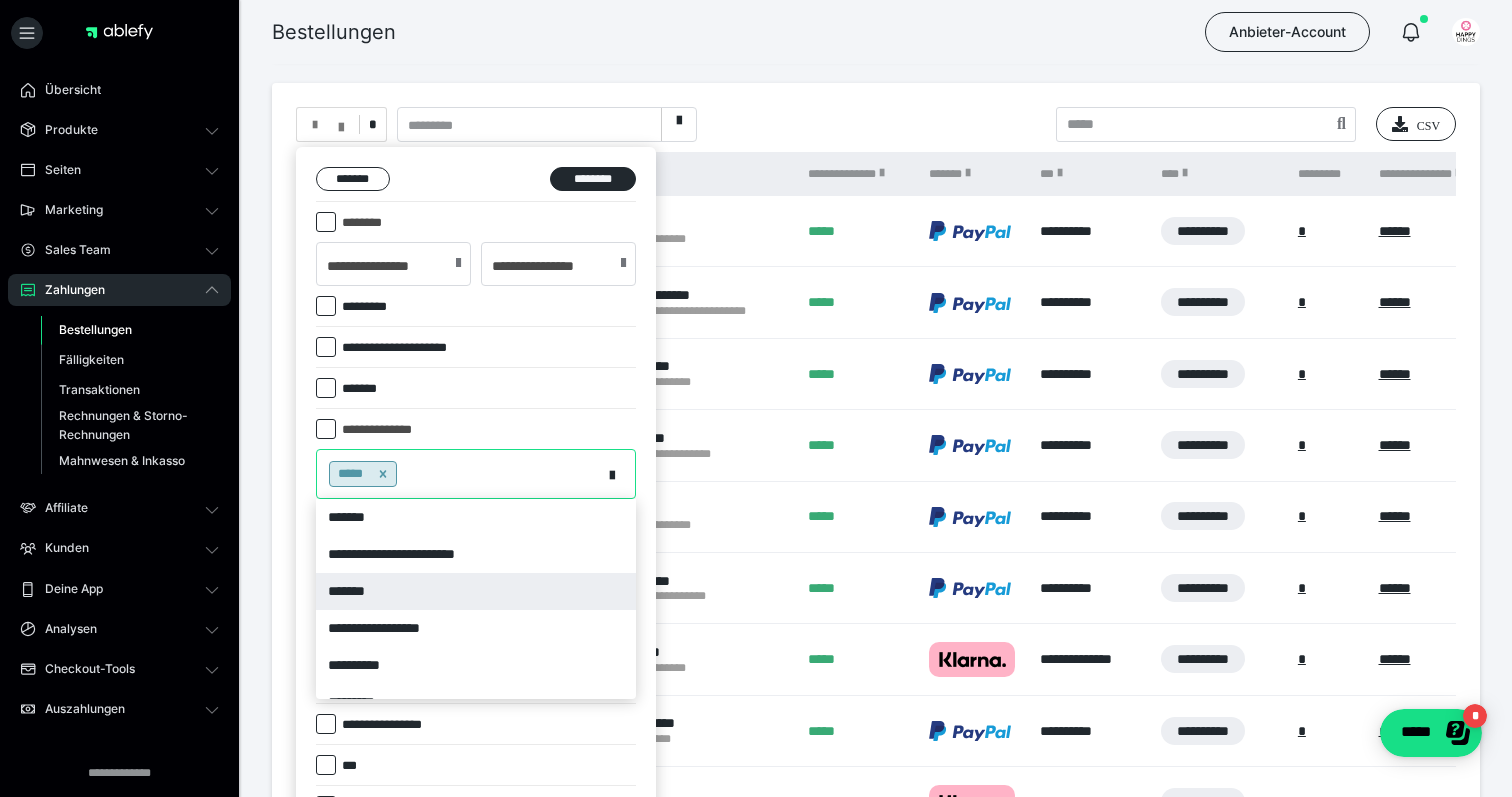 click on "*******" at bounding box center (476, 591) 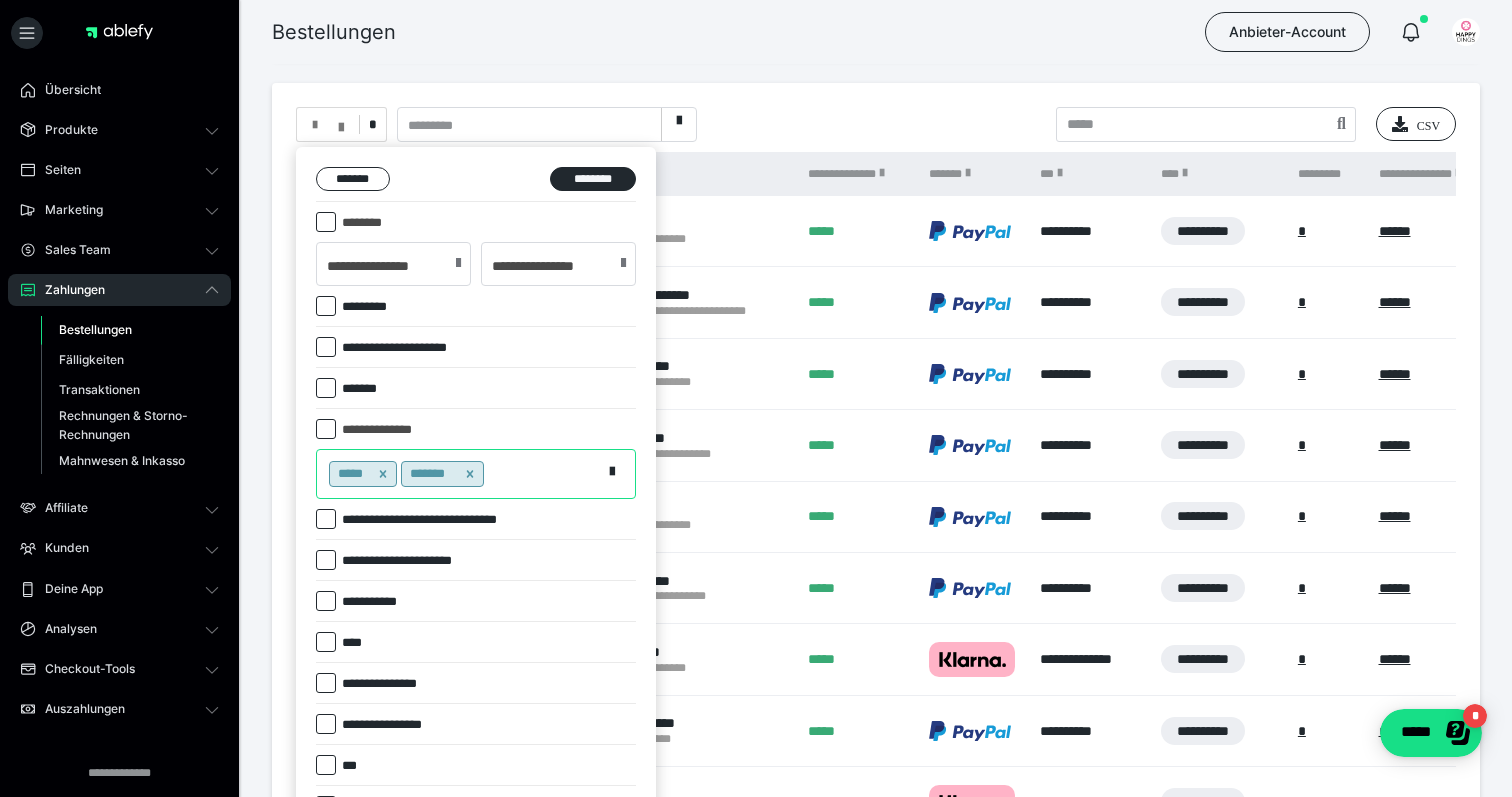 click on "***** *******" at bounding box center [459, 474] 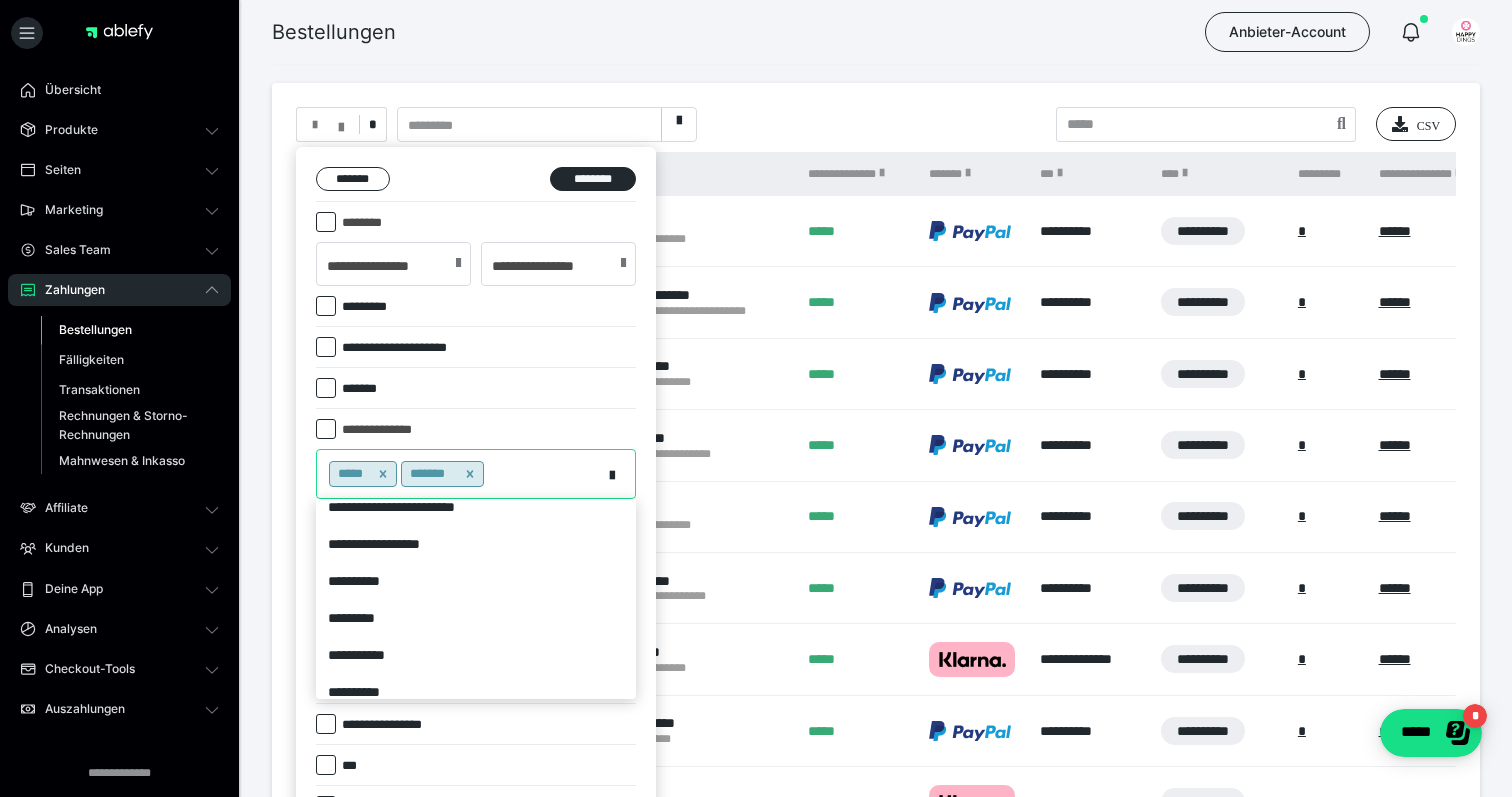 scroll, scrollTop: 59, scrollLeft: 0, axis: vertical 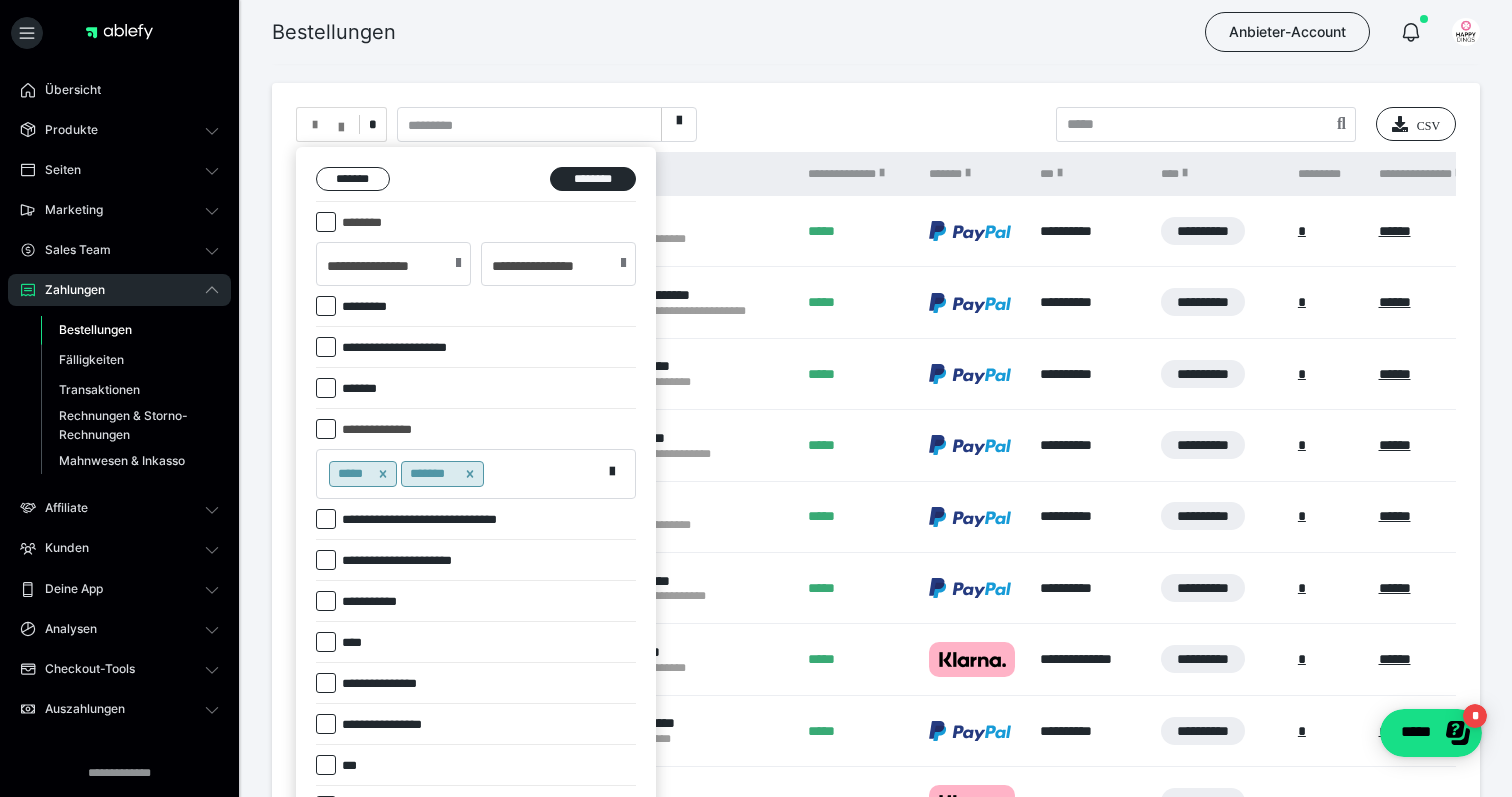 click on "**********" at bounding box center [476, 743] 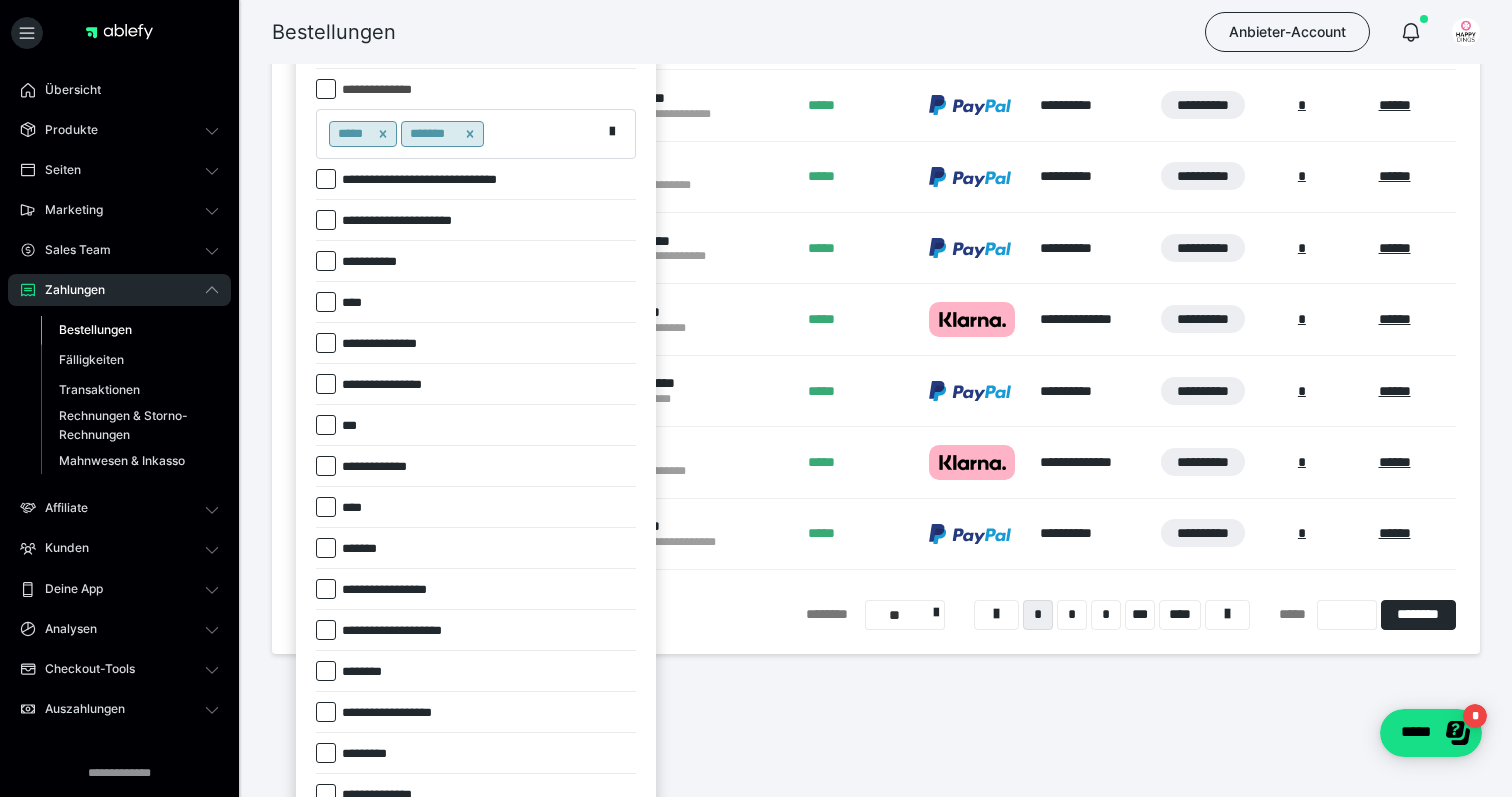 scroll, scrollTop: 443, scrollLeft: 0, axis: vertical 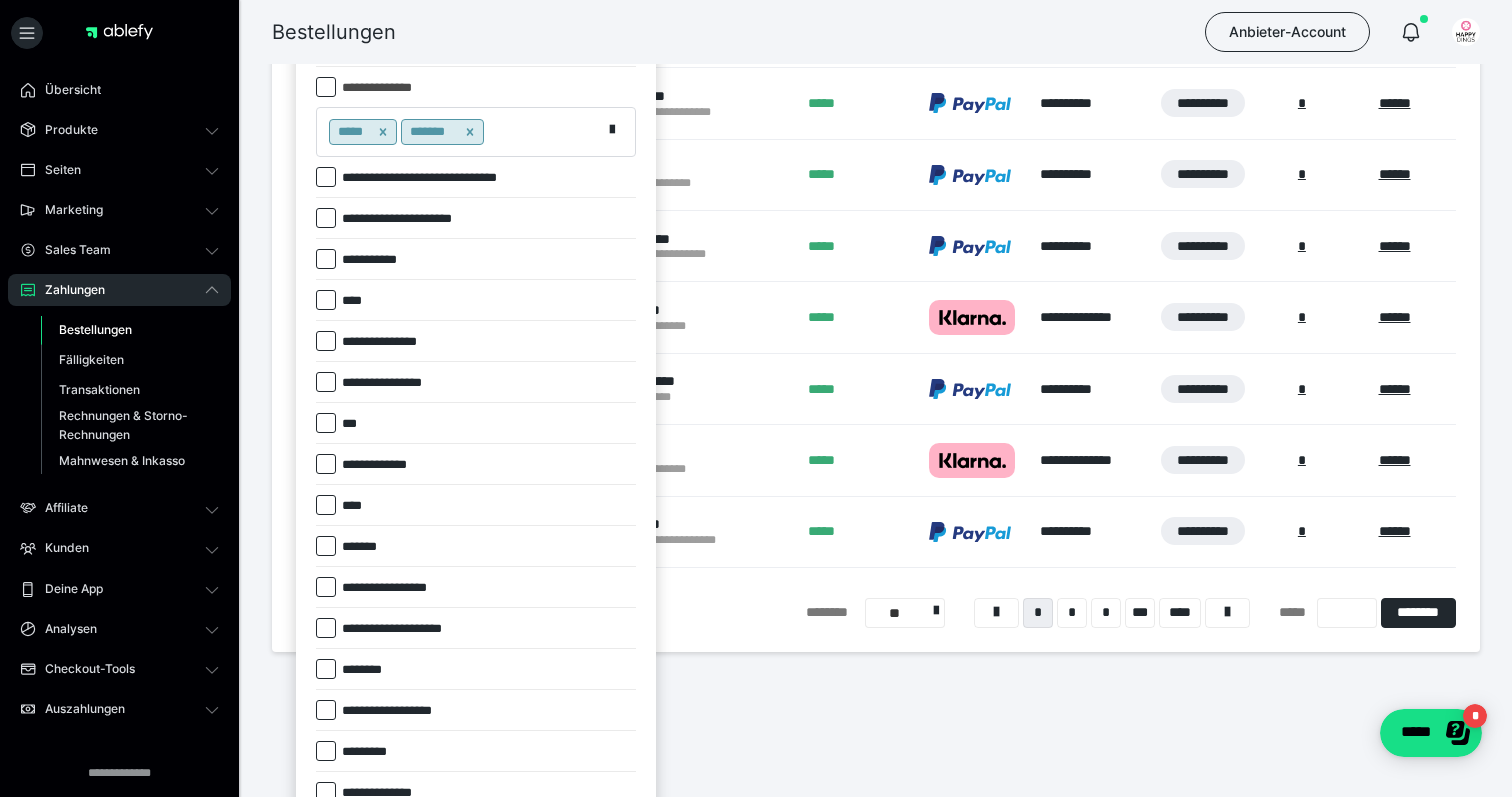 click at bounding box center [326, 546] 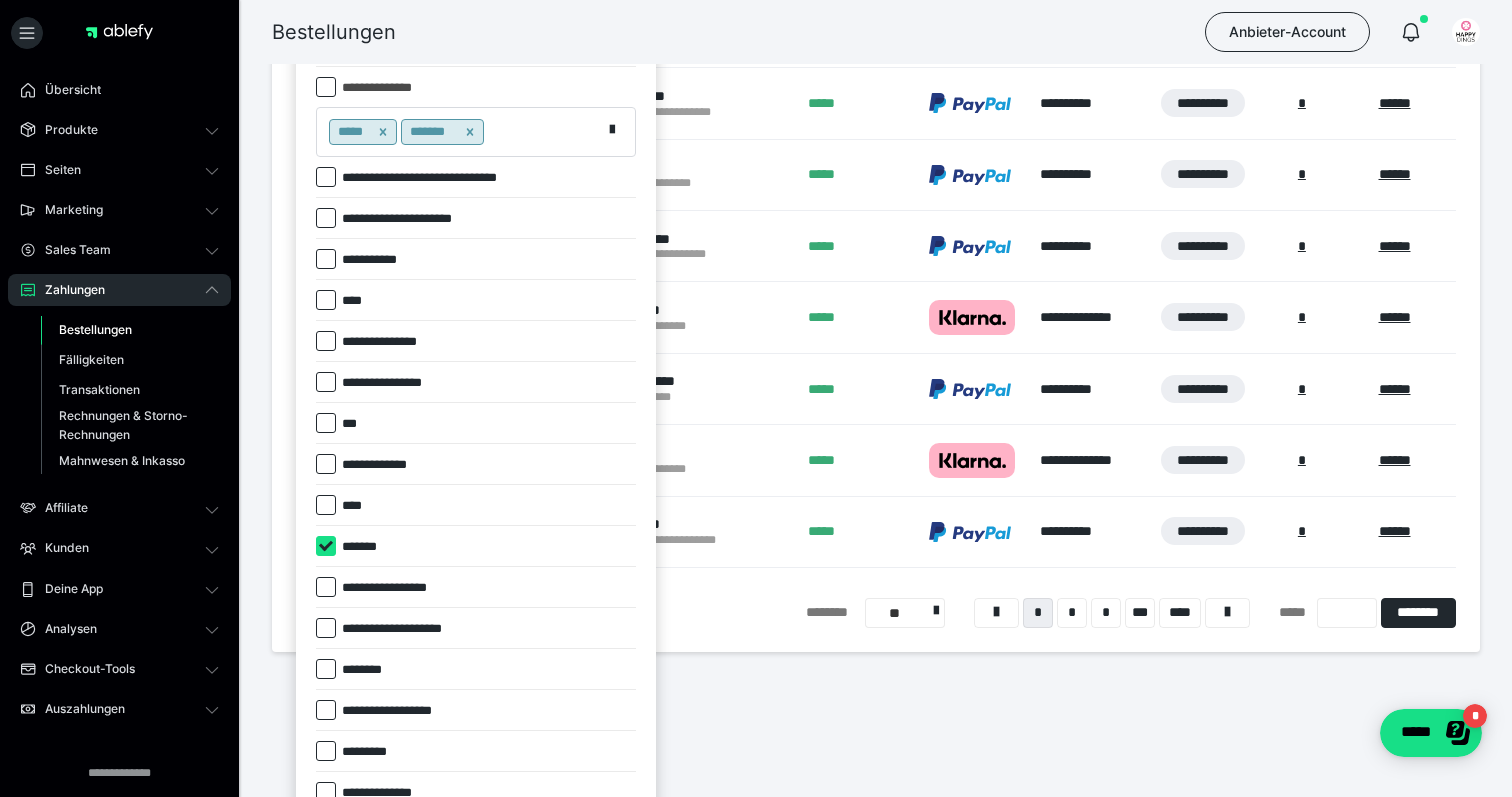 checkbox on "****" 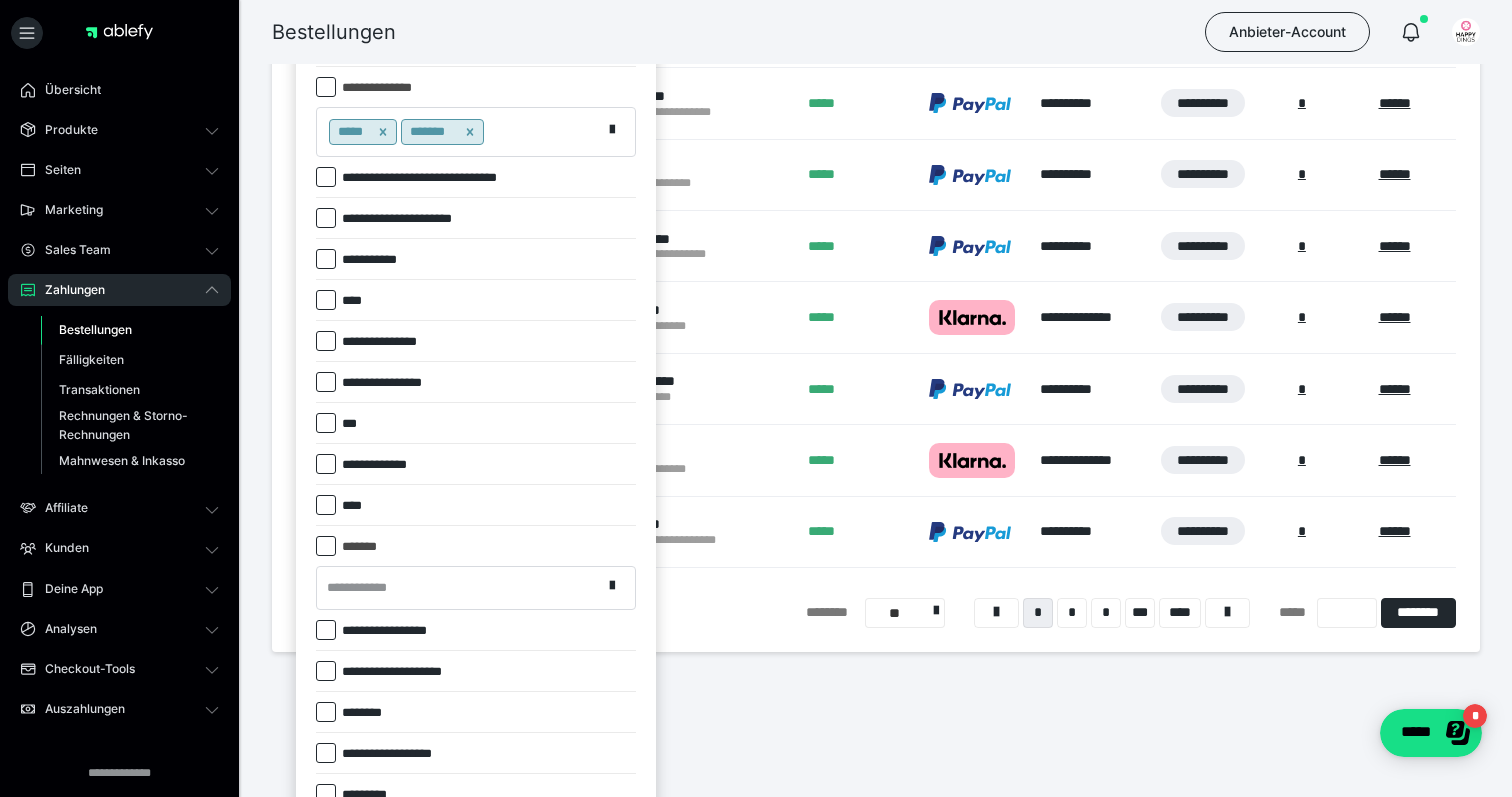 click on "**********" at bounding box center (363, 588) 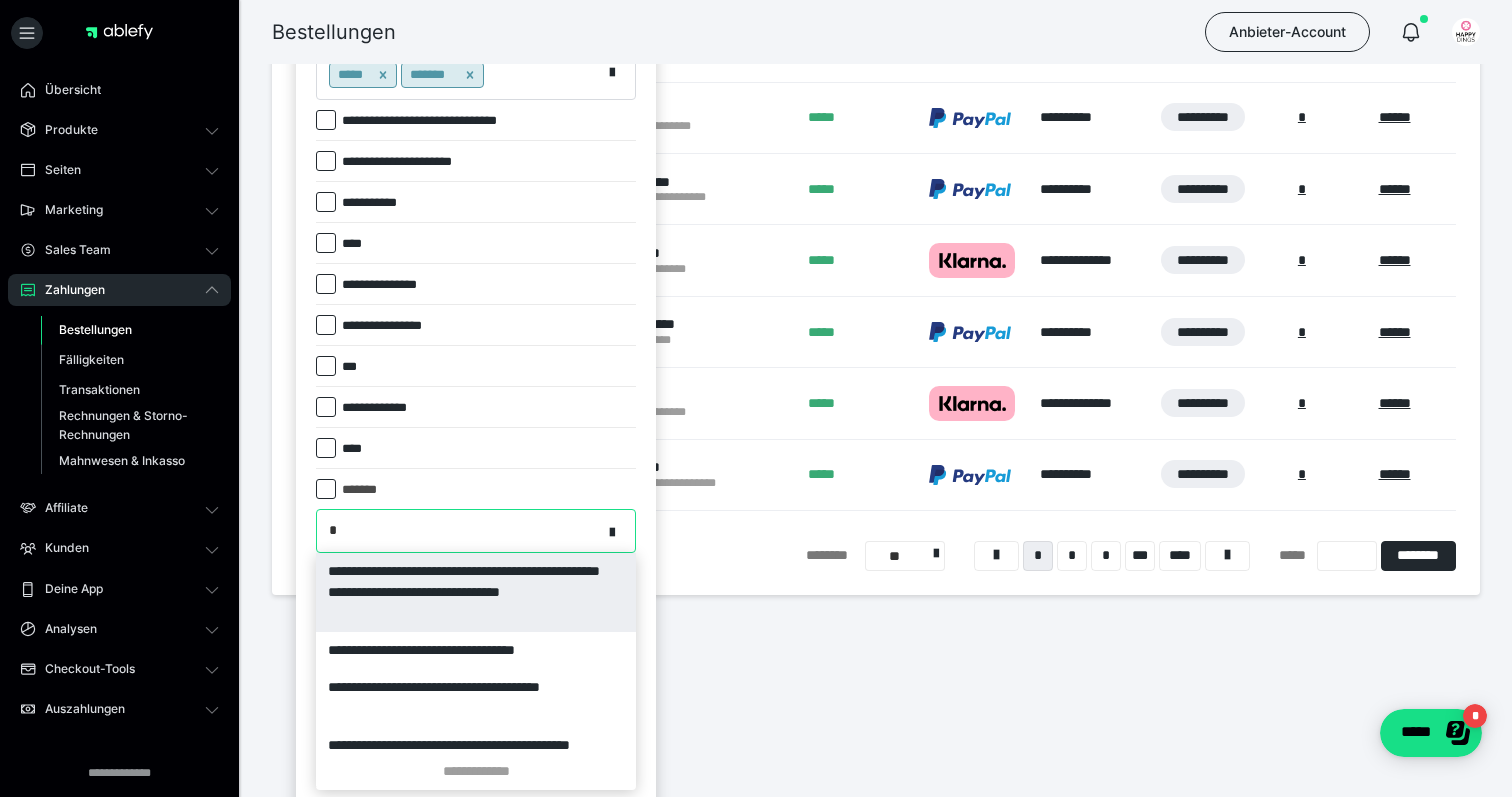 scroll, scrollTop: 500, scrollLeft: 0, axis: vertical 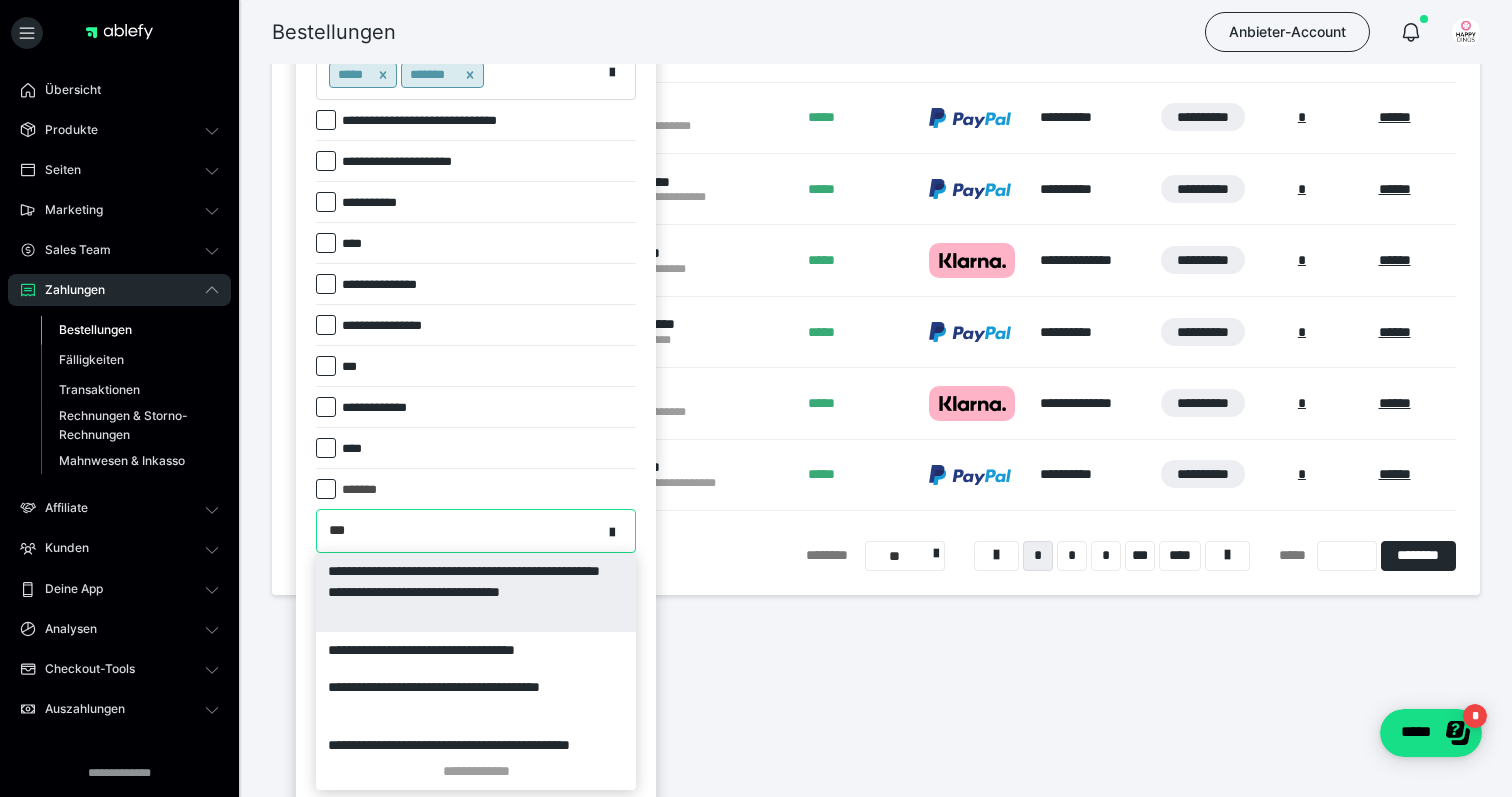type on "****" 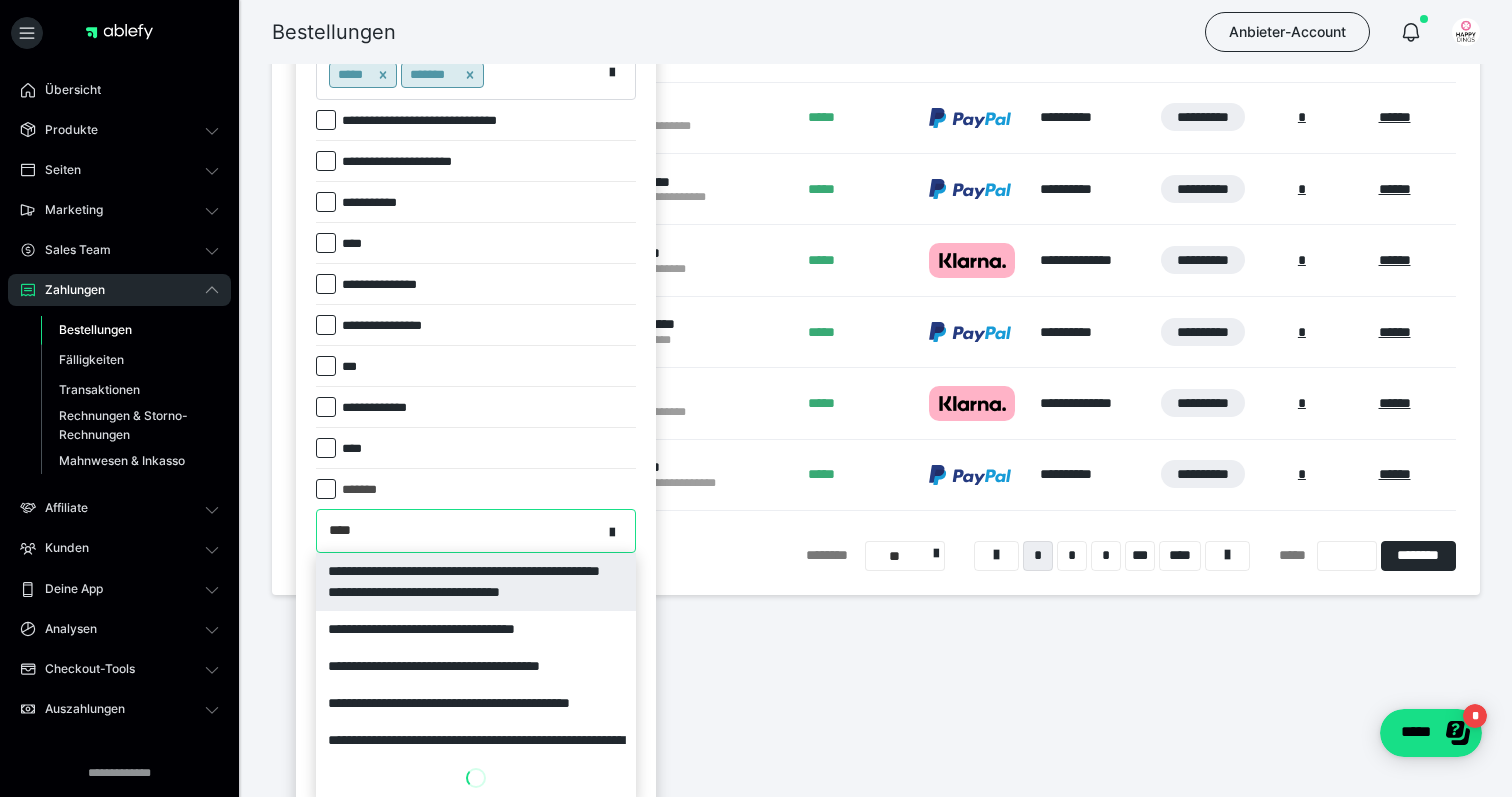 scroll, scrollTop: 513, scrollLeft: 0, axis: vertical 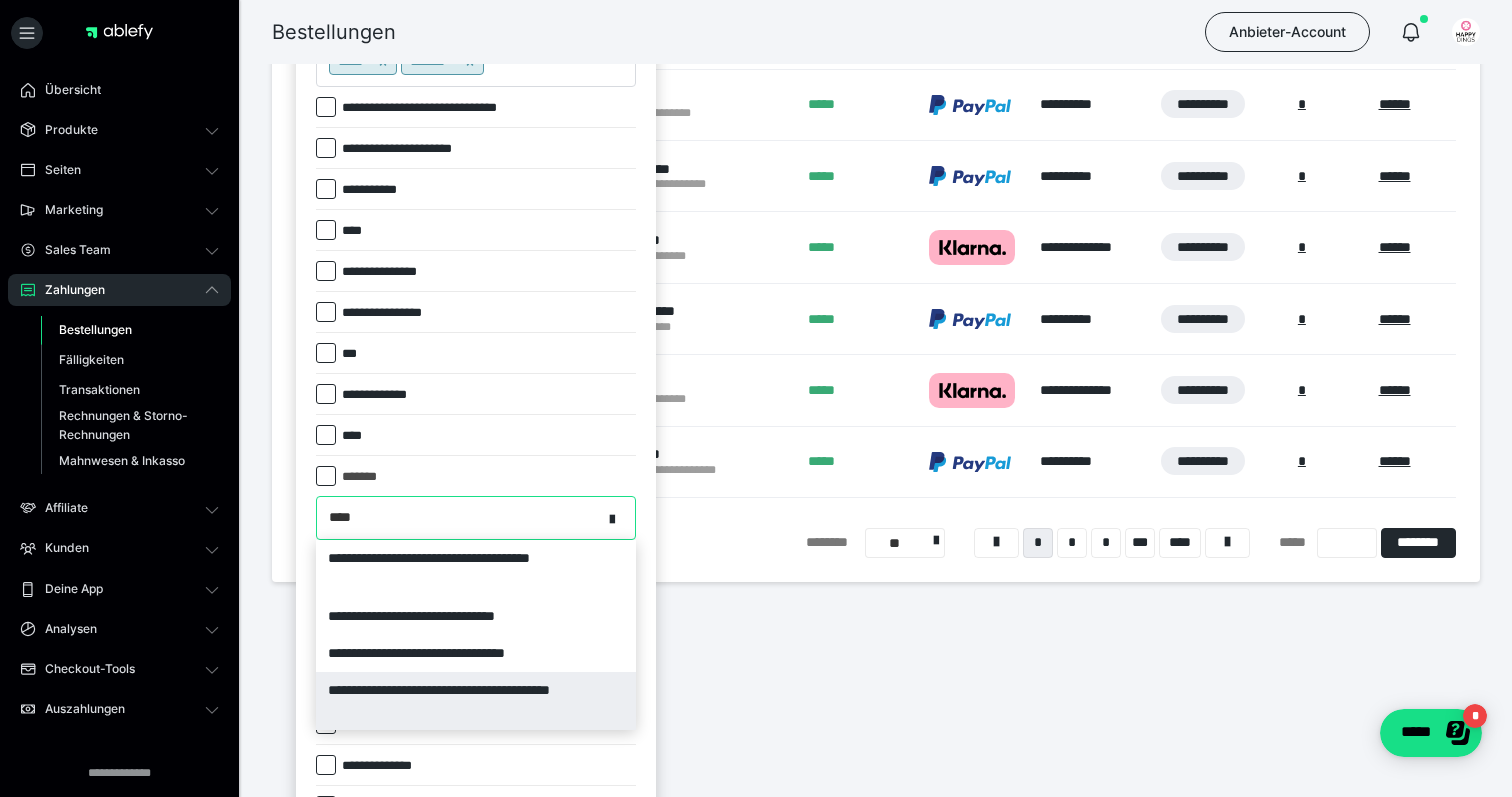 click on "**********" at bounding box center [476, 701] 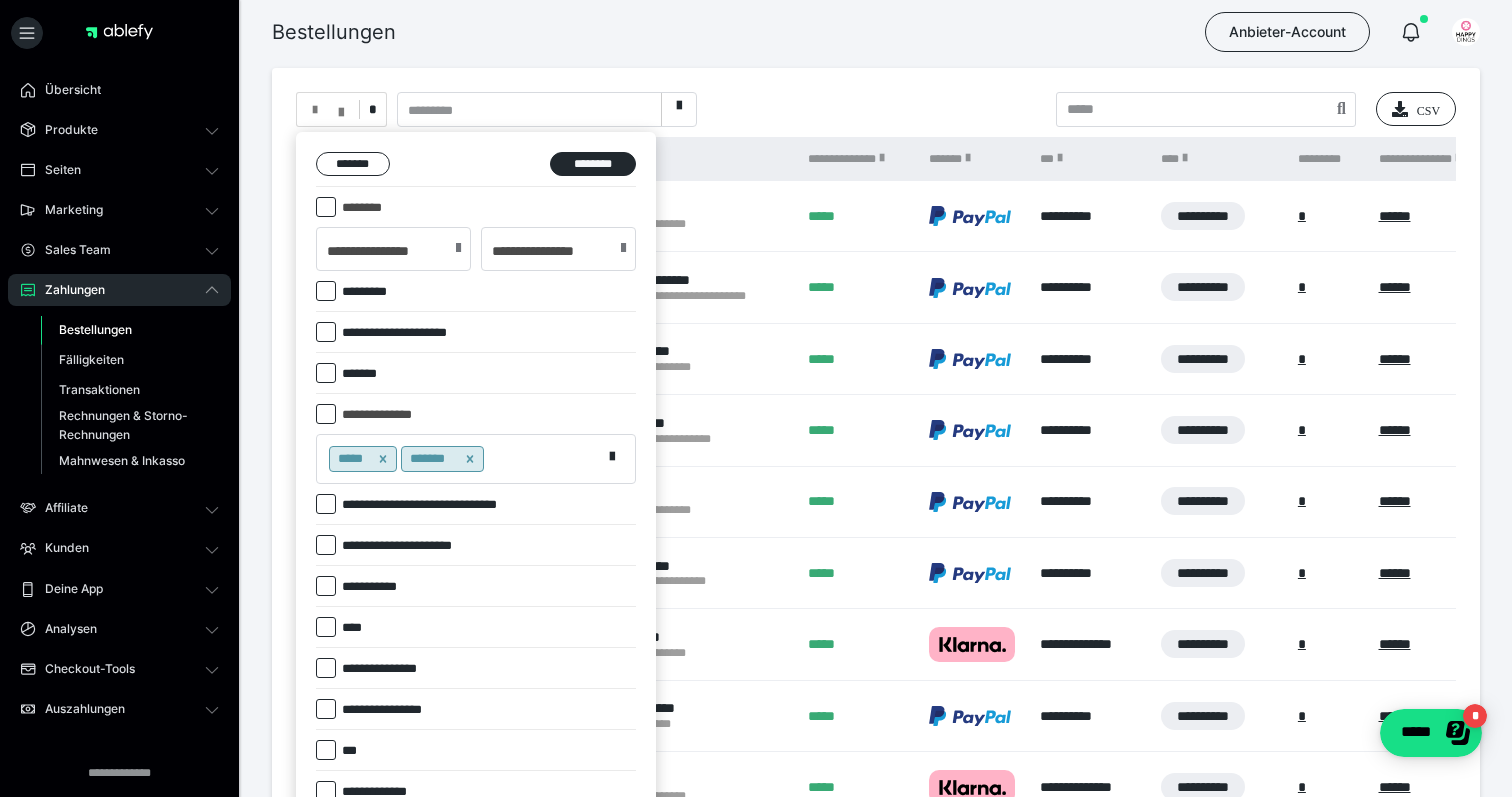 scroll, scrollTop: 0, scrollLeft: 0, axis: both 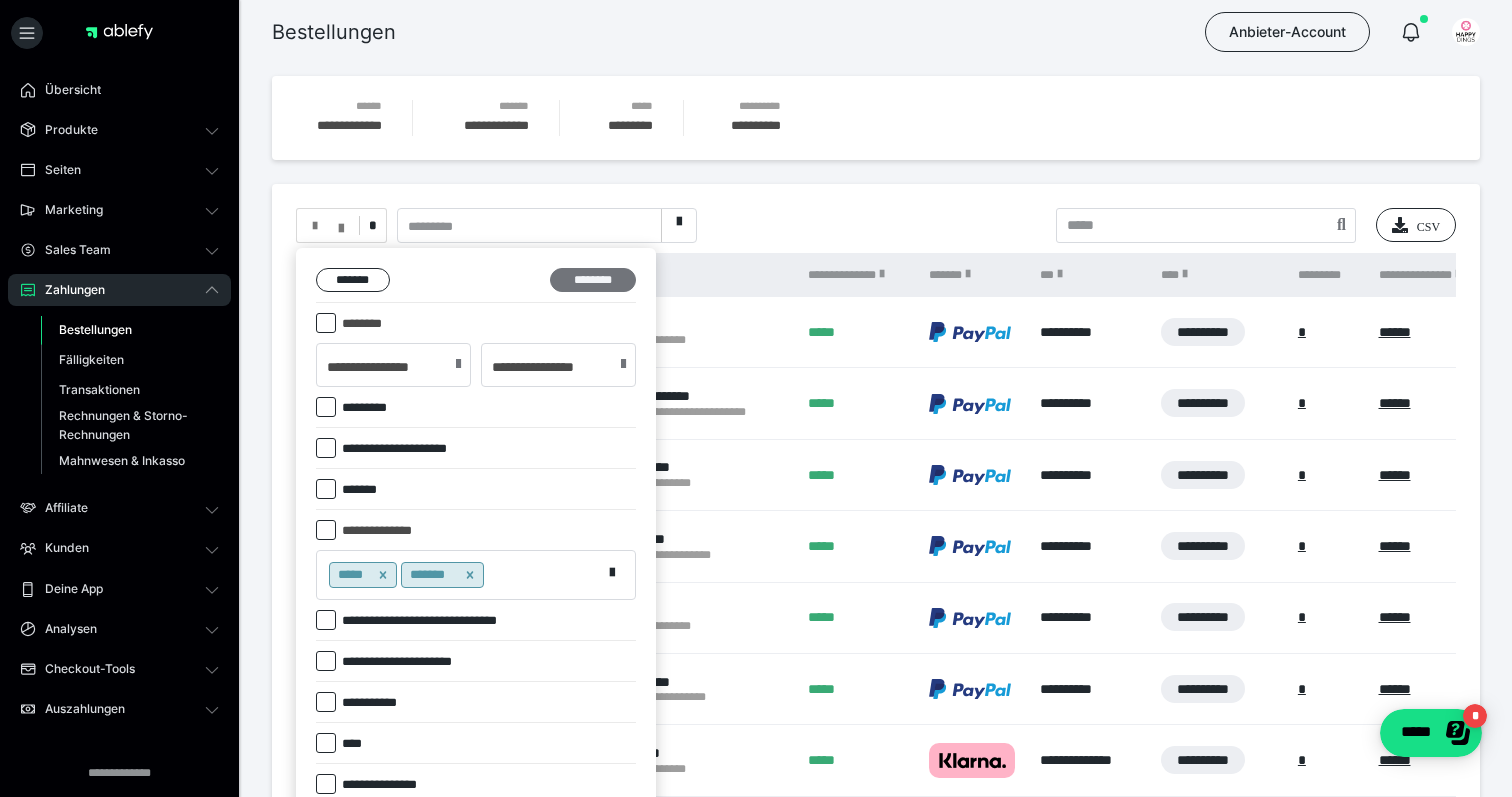 click on "********" at bounding box center (593, 280) 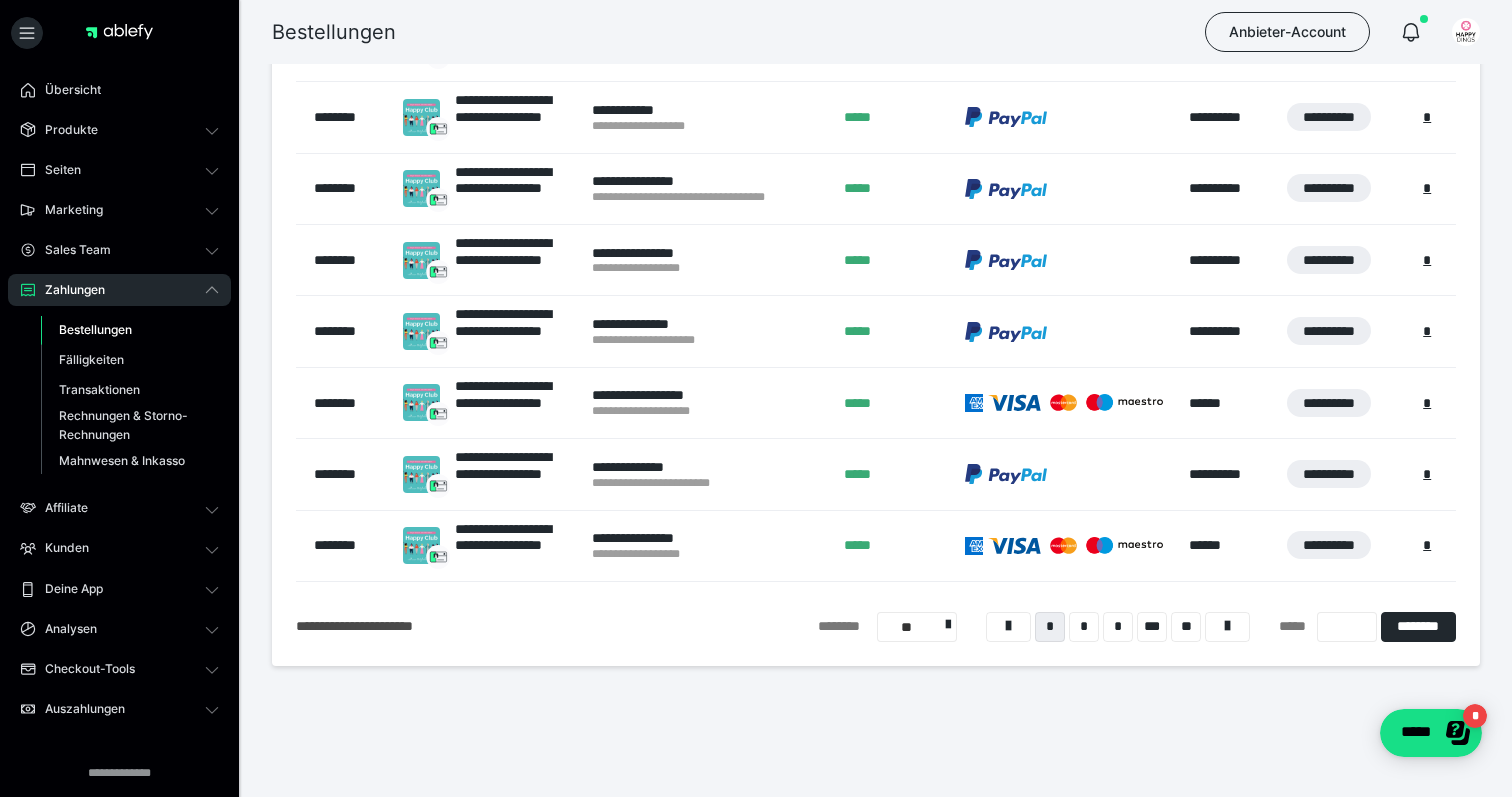scroll, scrollTop: 0, scrollLeft: 0, axis: both 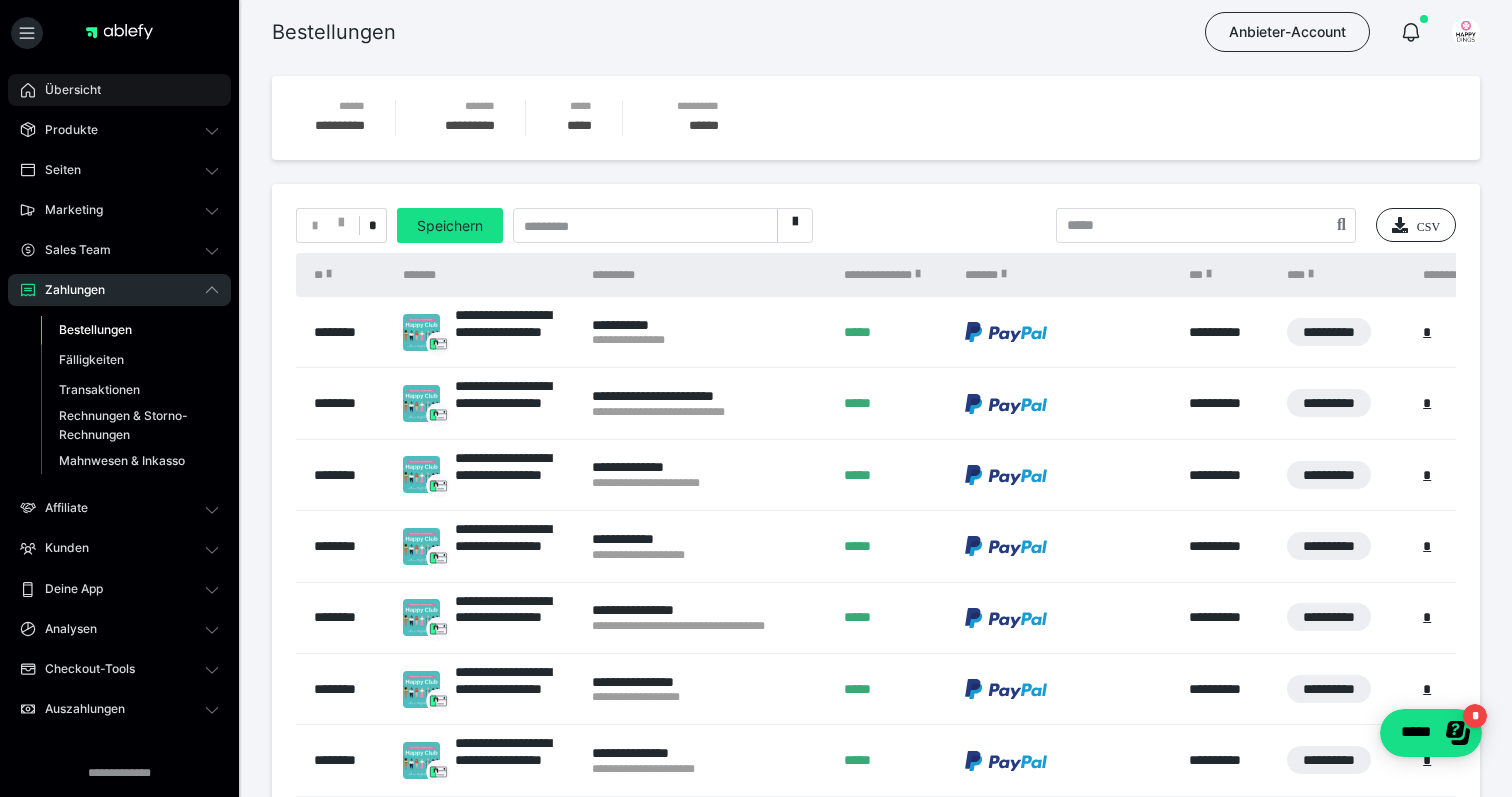 click on "Übersicht" at bounding box center (119, 90) 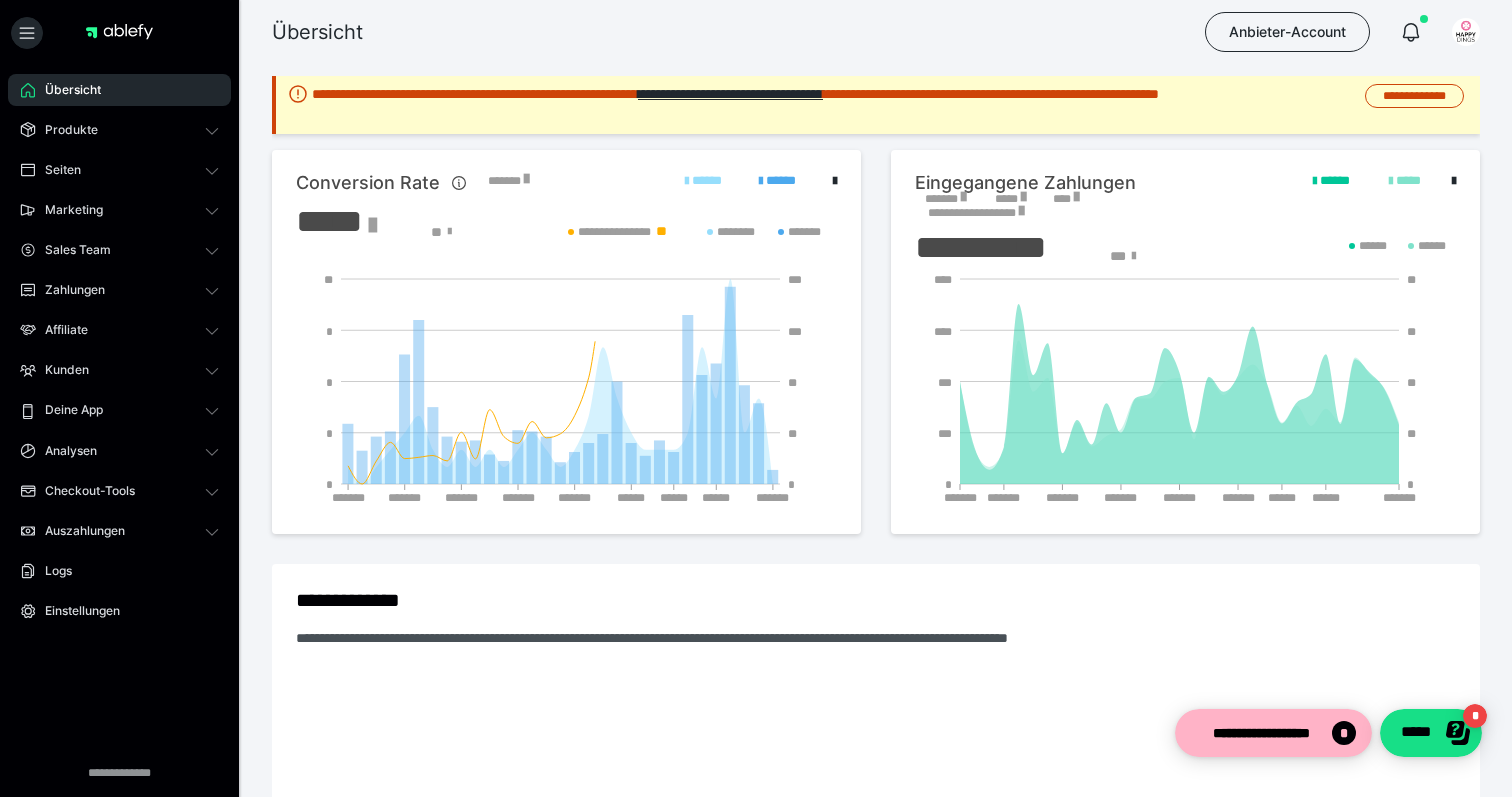scroll, scrollTop: 0, scrollLeft: 0, axis: both 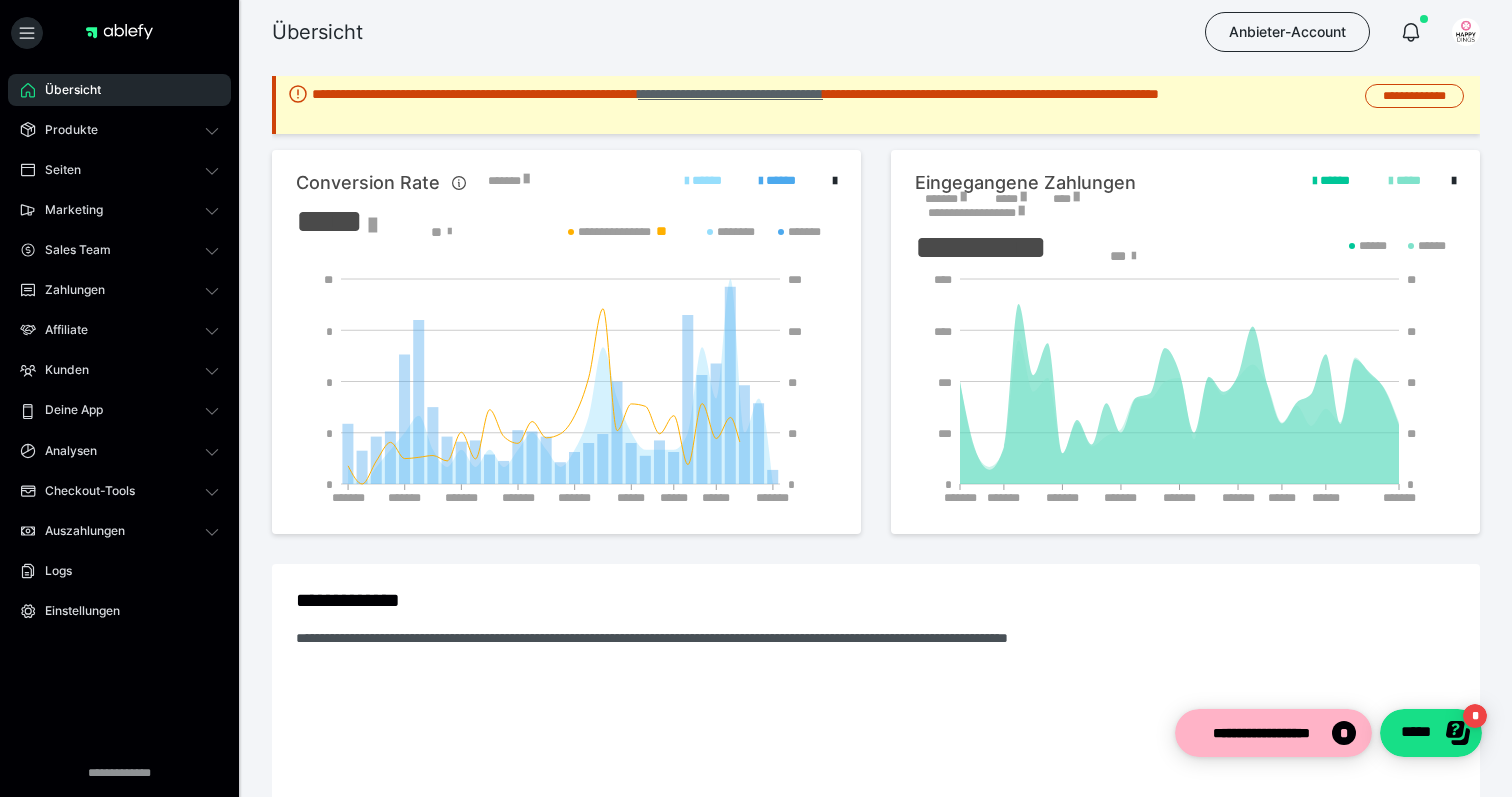 click on "**********" at bounding box center (730, 94) 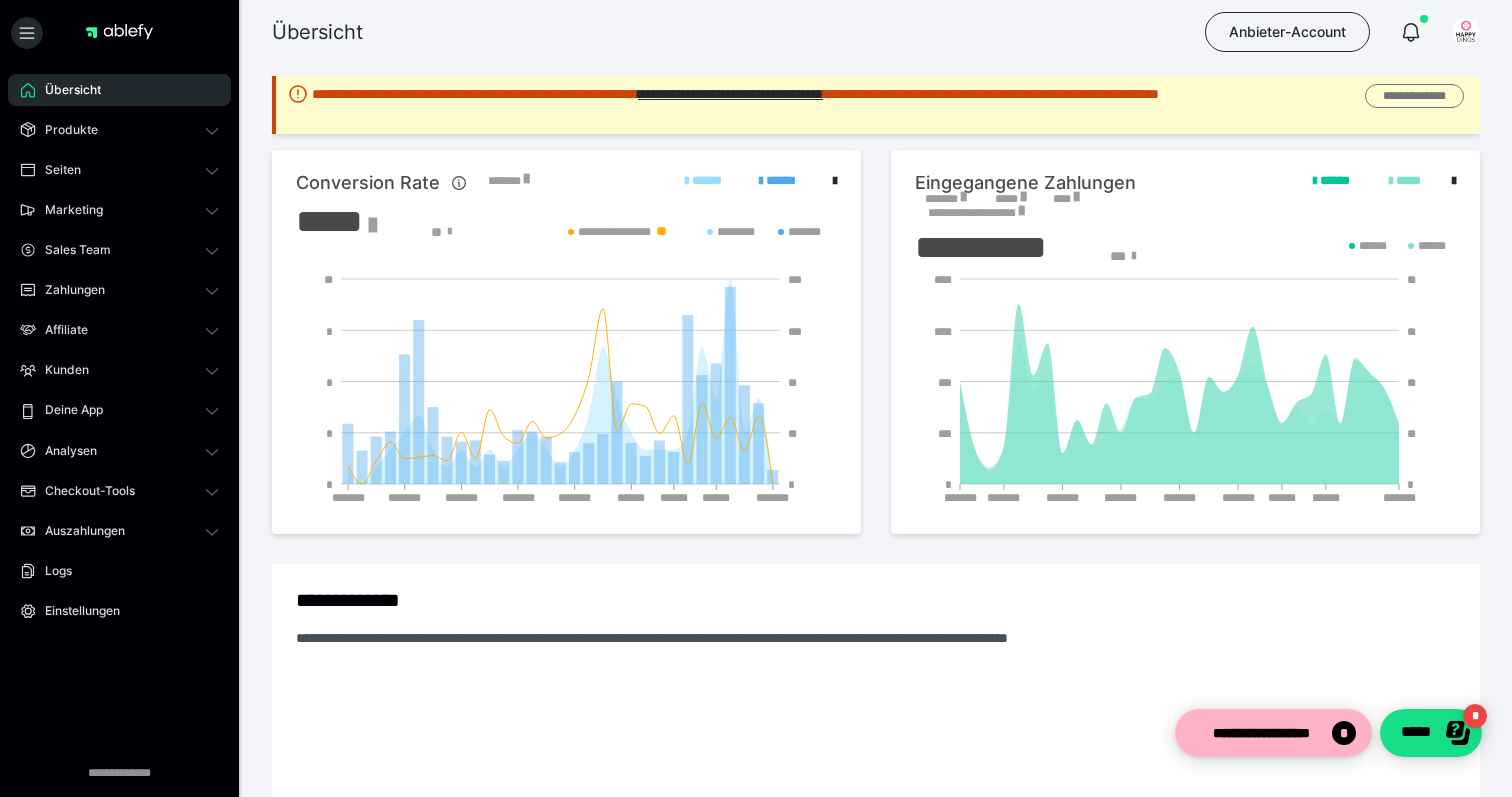 click on "**********" at bounding box center (1414, 96) 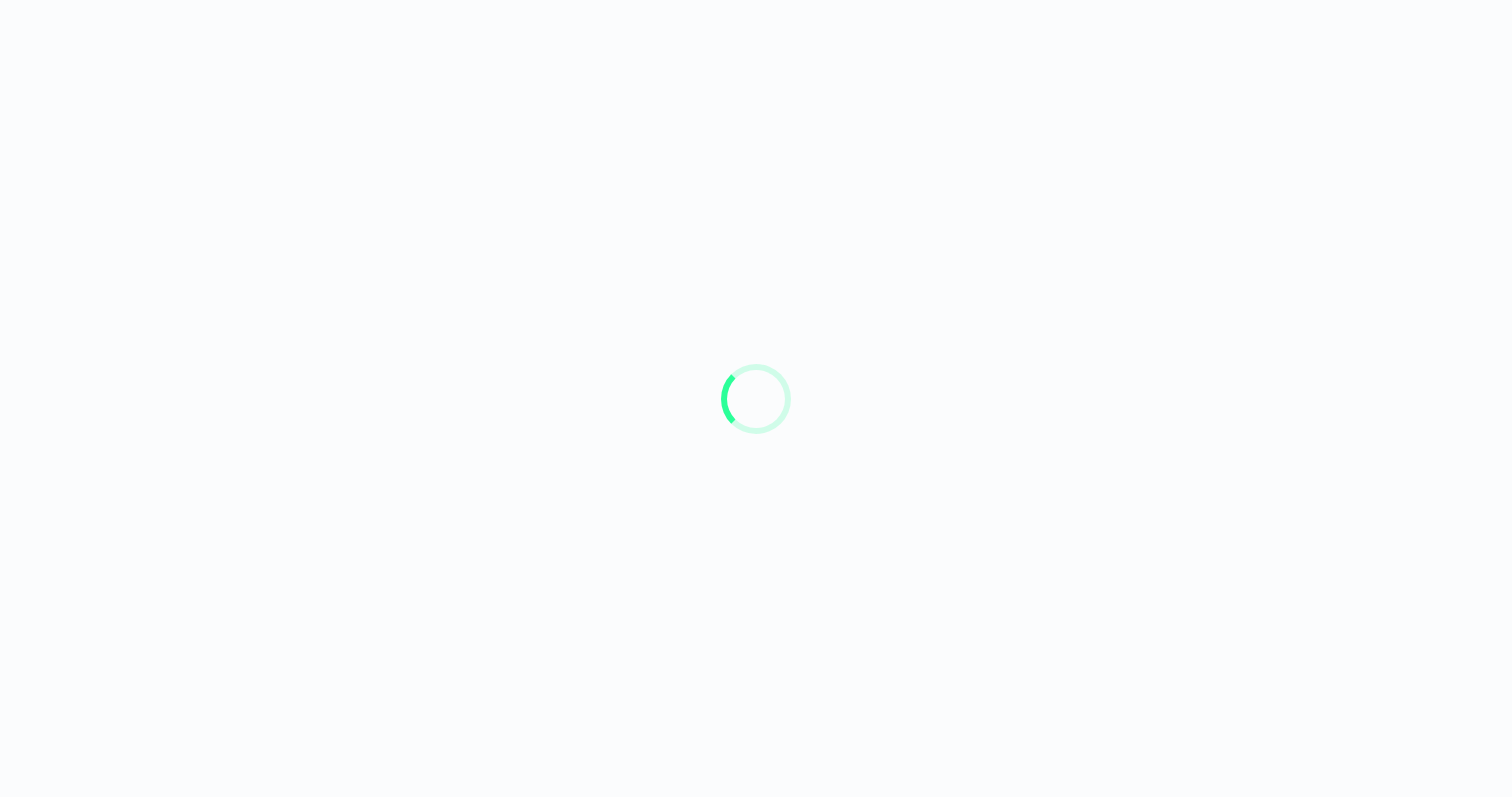scroll, scrollTop: 0, scrollLeft: 0, axis: both 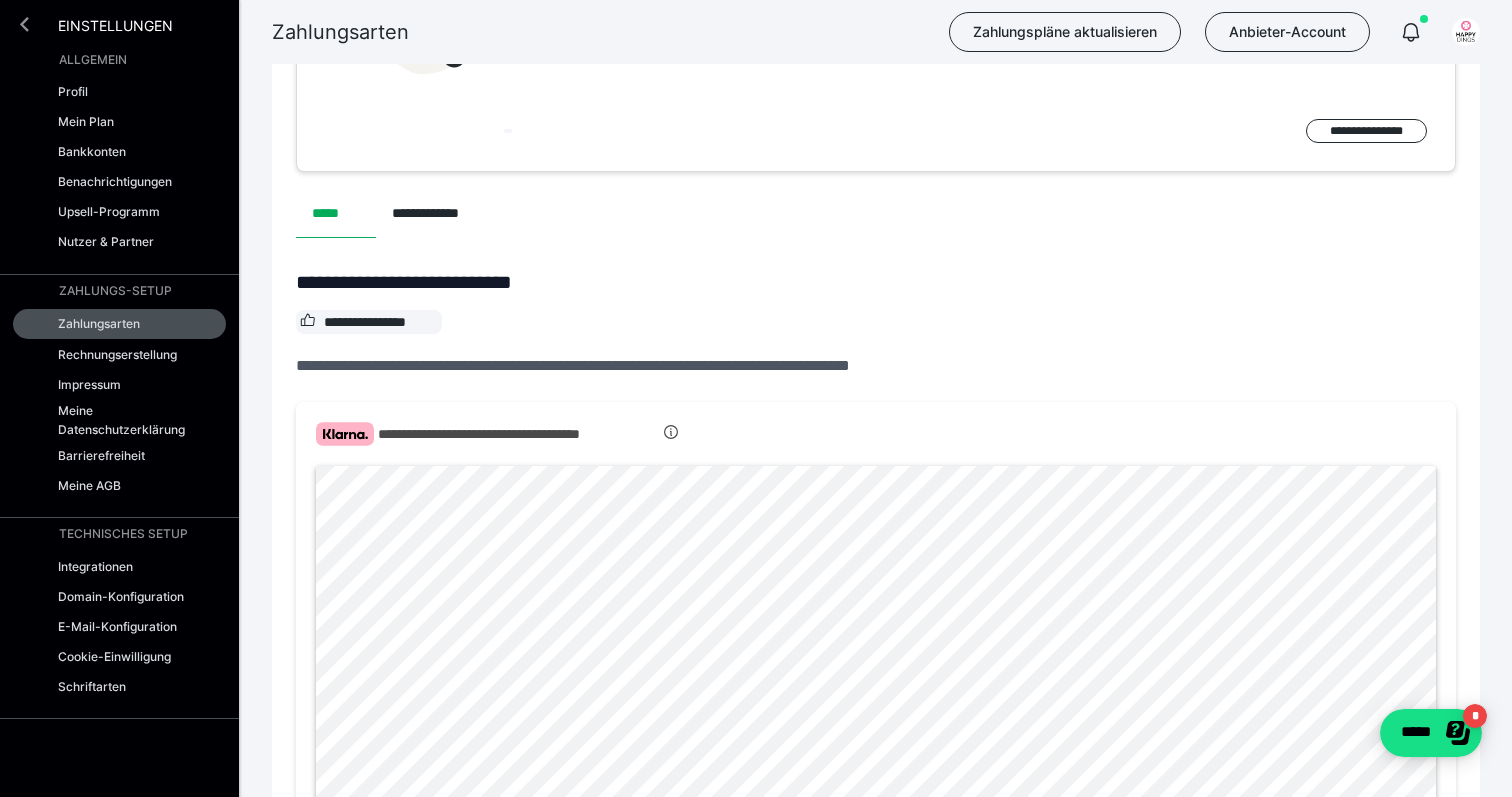 click at bounding box center (24, 24) 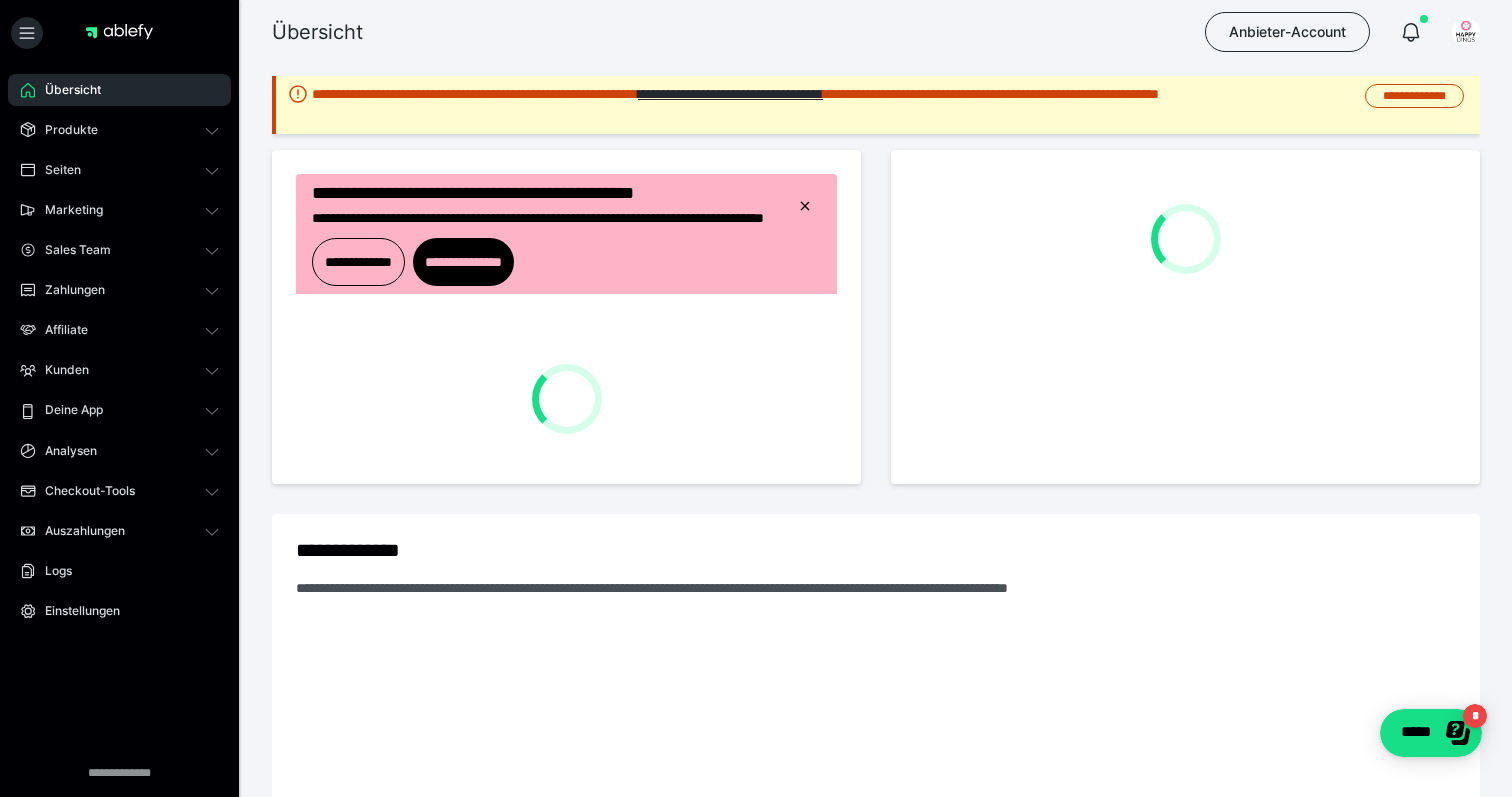 scroll, scrollTop: 0, scrollLeft: 0, axis: both 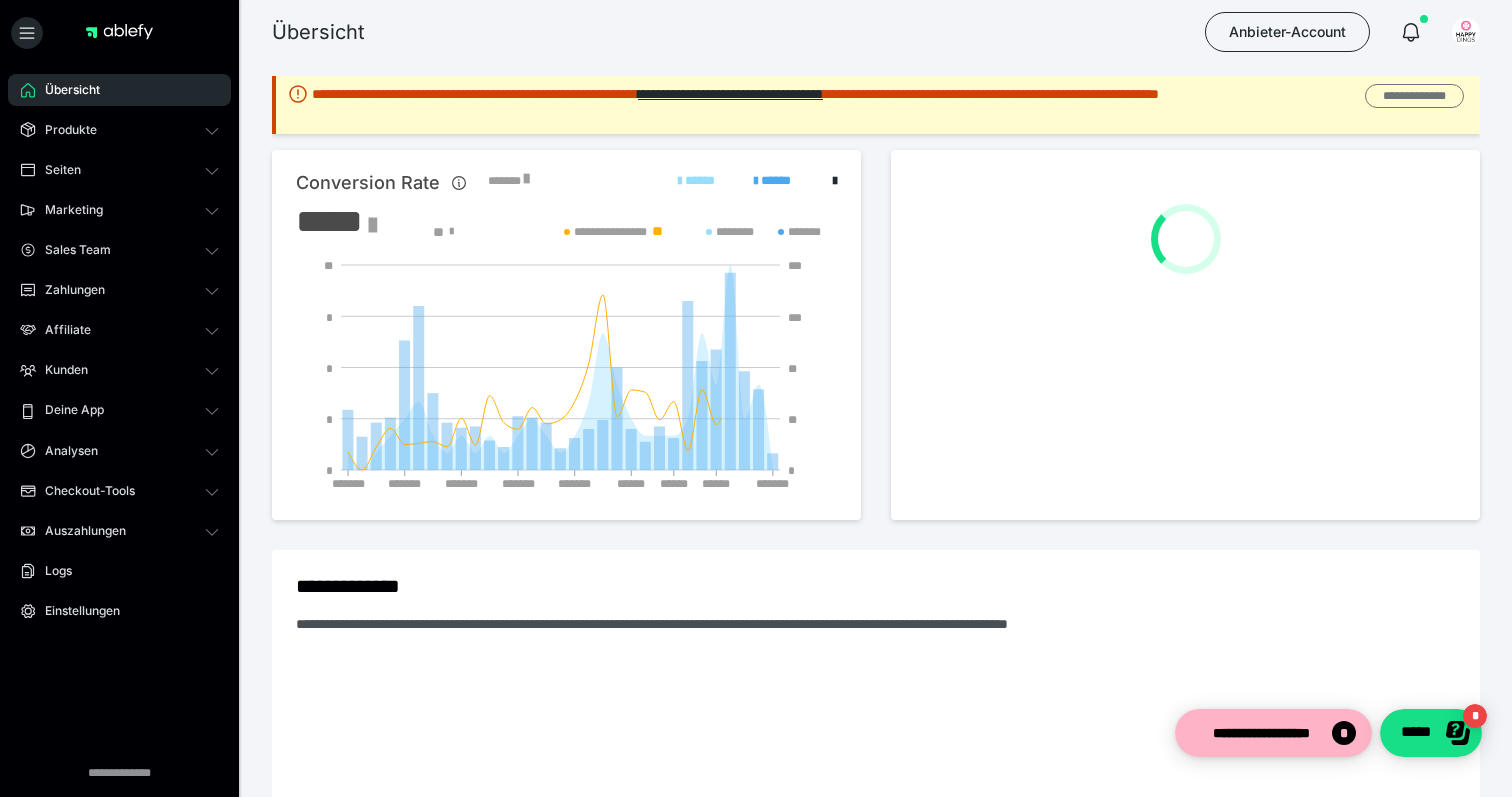 click on "**********" at bounding box center [1414, 96] 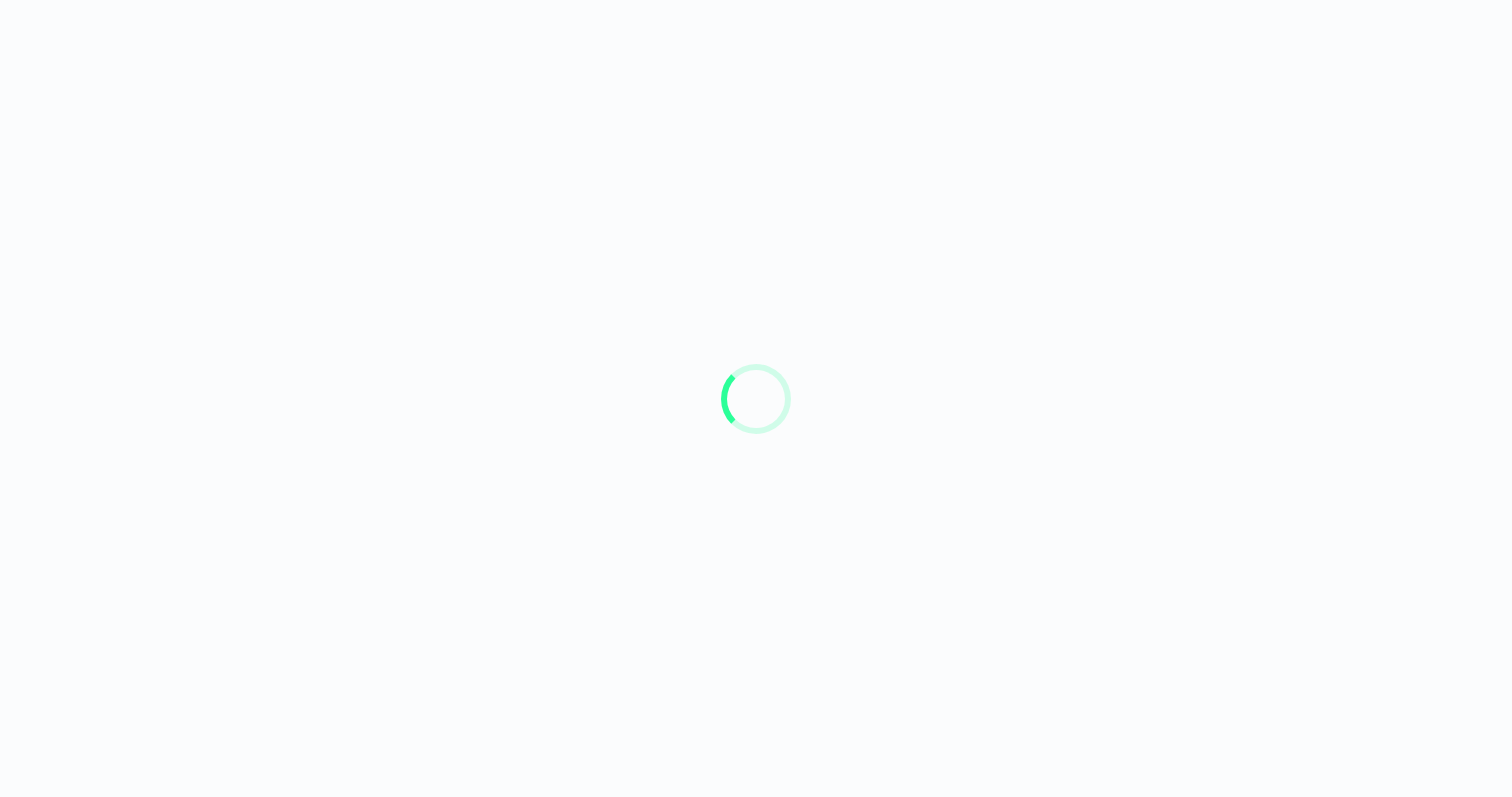 scroll, scrollTop: 0, scrollLeft: 0, axis: both 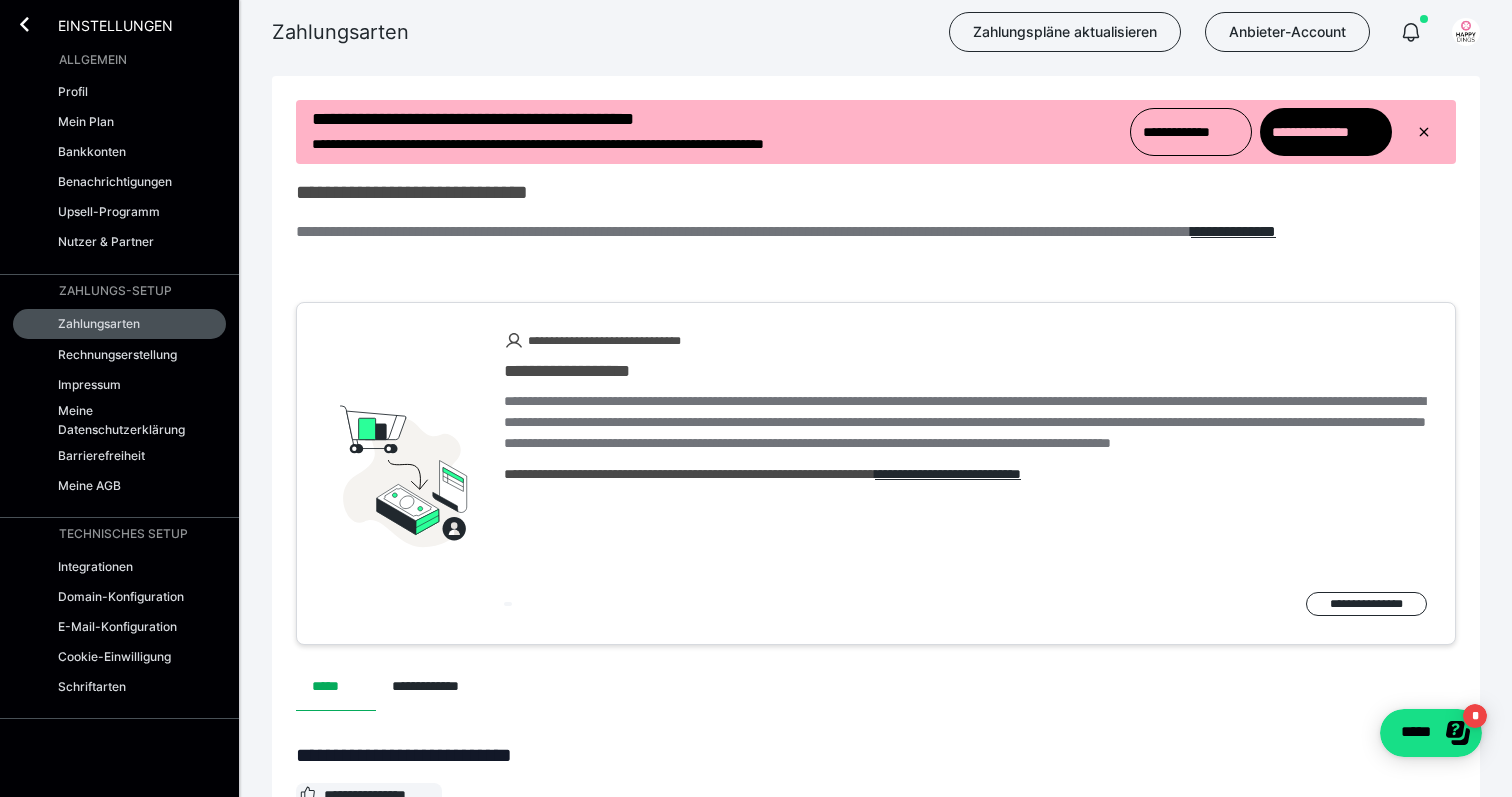 click on "Einstellungen" at bounding box center (101, 24) 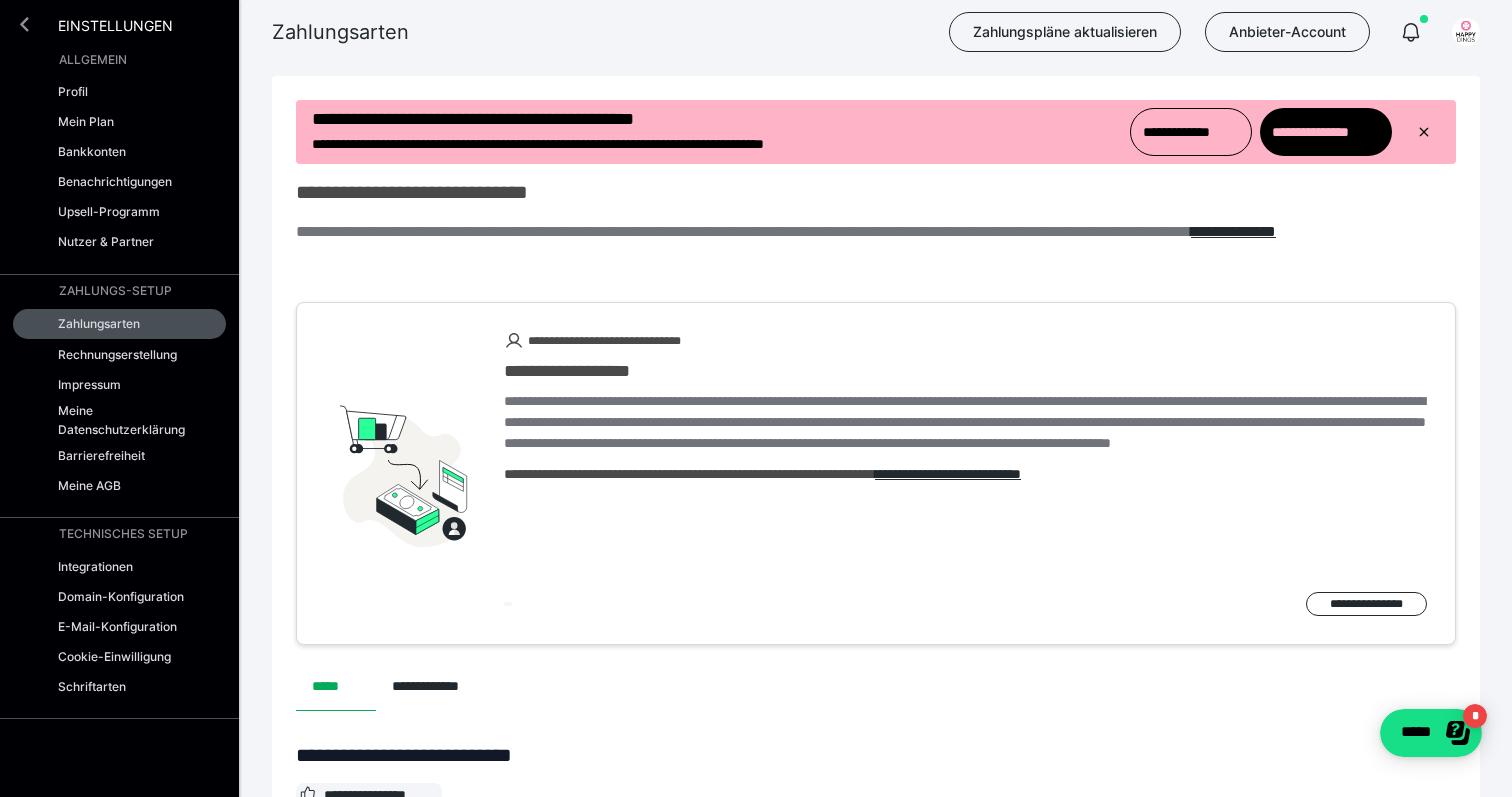 click at bounding box center [24, 24] 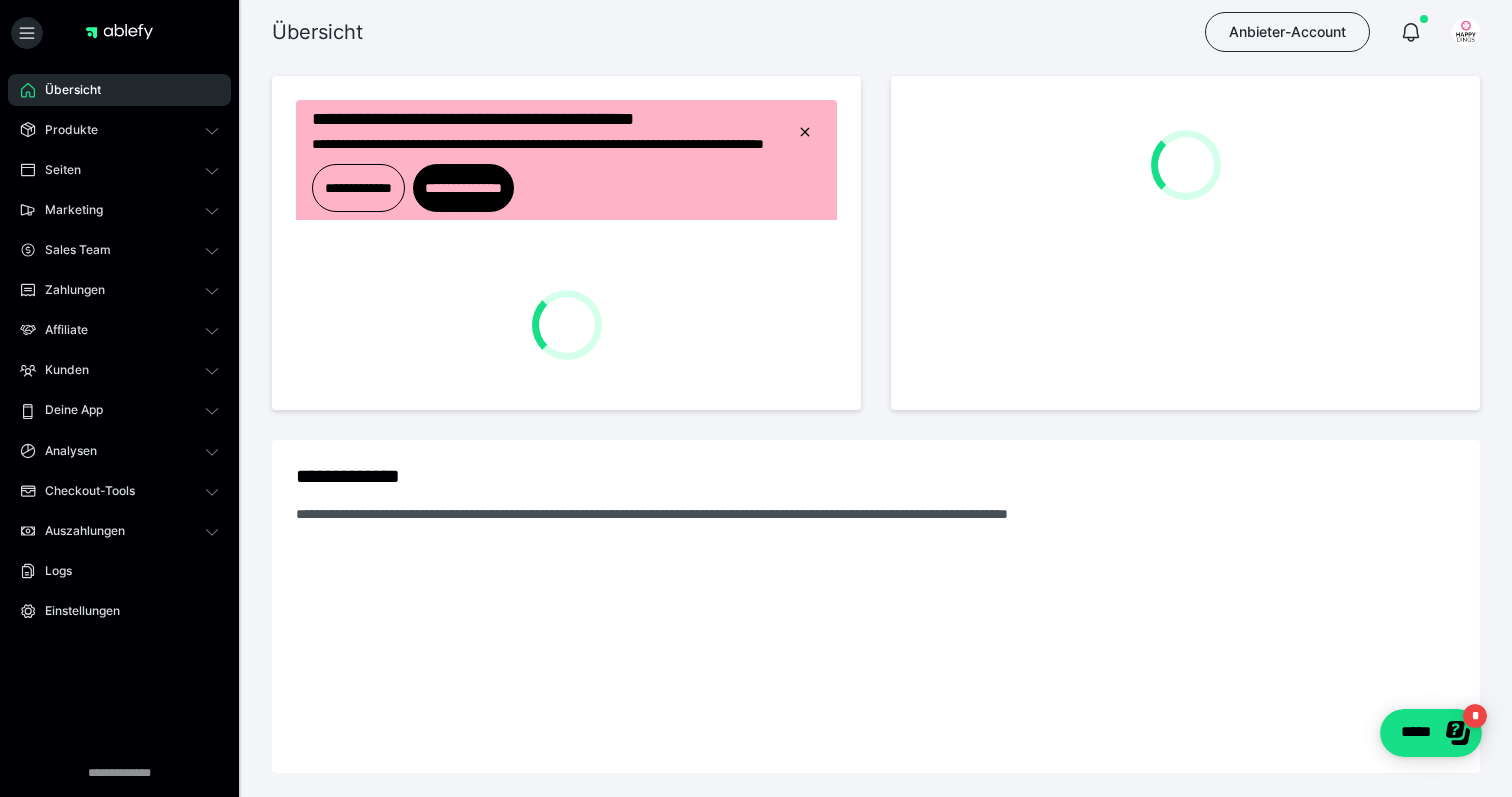 scroll, scrollTop: 0, scrollLeft: 0, axis: both 